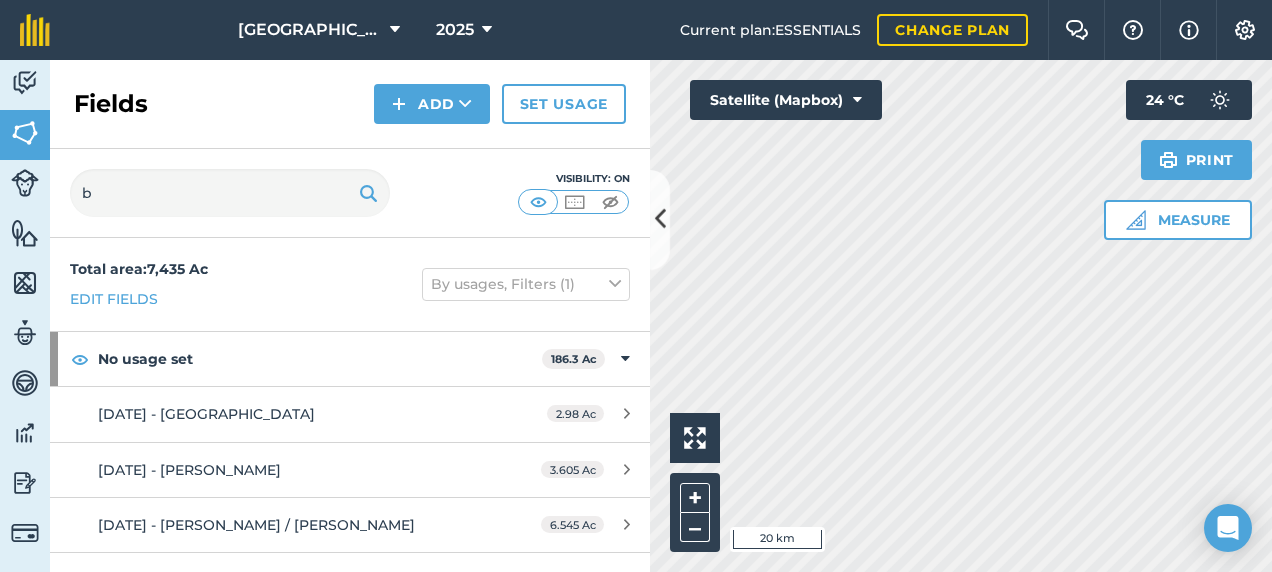 scroll, scrollTop: 0, scrollLeft: 0, axis: both 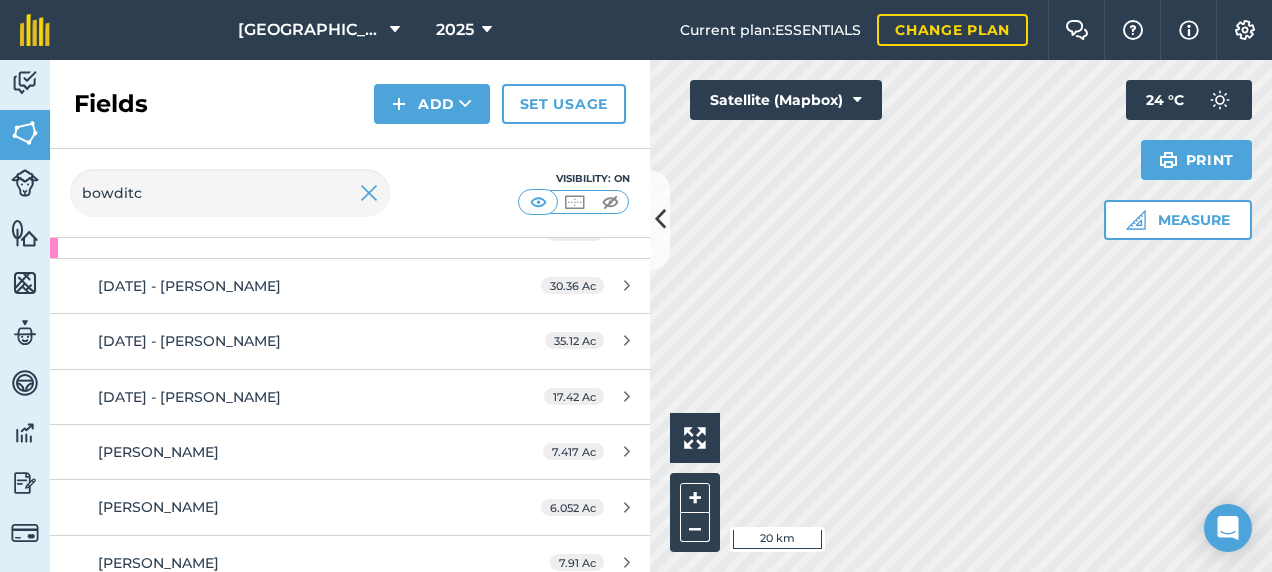 drag, startPoint x: 168, startPoint y: 194, endPoint x: -4, endPoint y: 204, distance: 172.29045 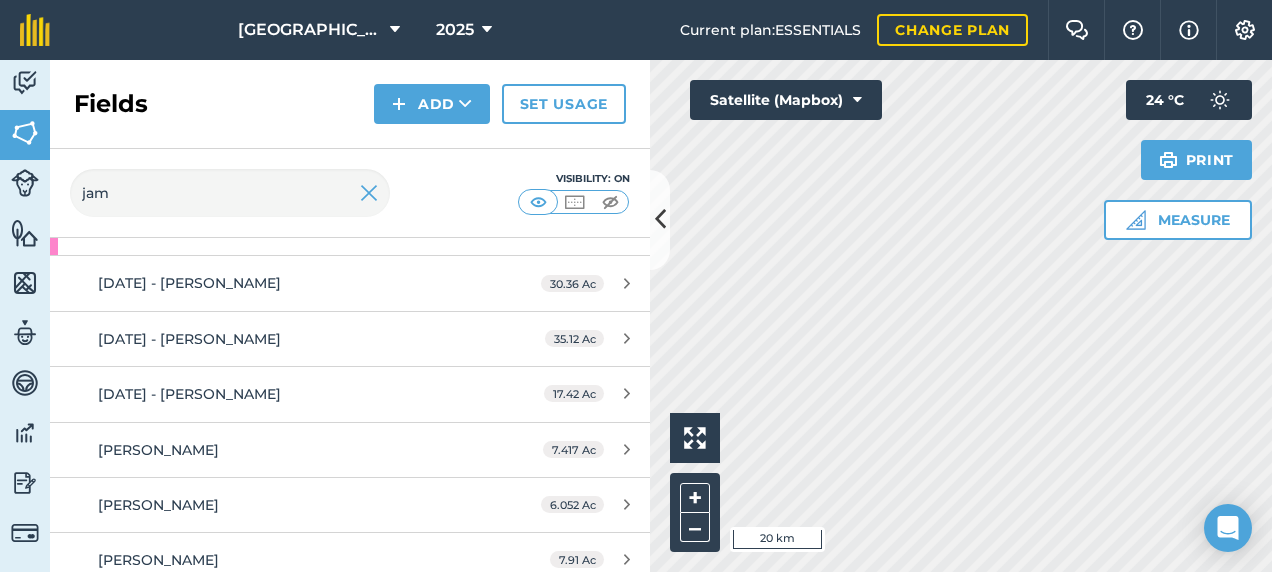 scroll, scrollTop: 194, scrollLeft: 0, axis: vertical 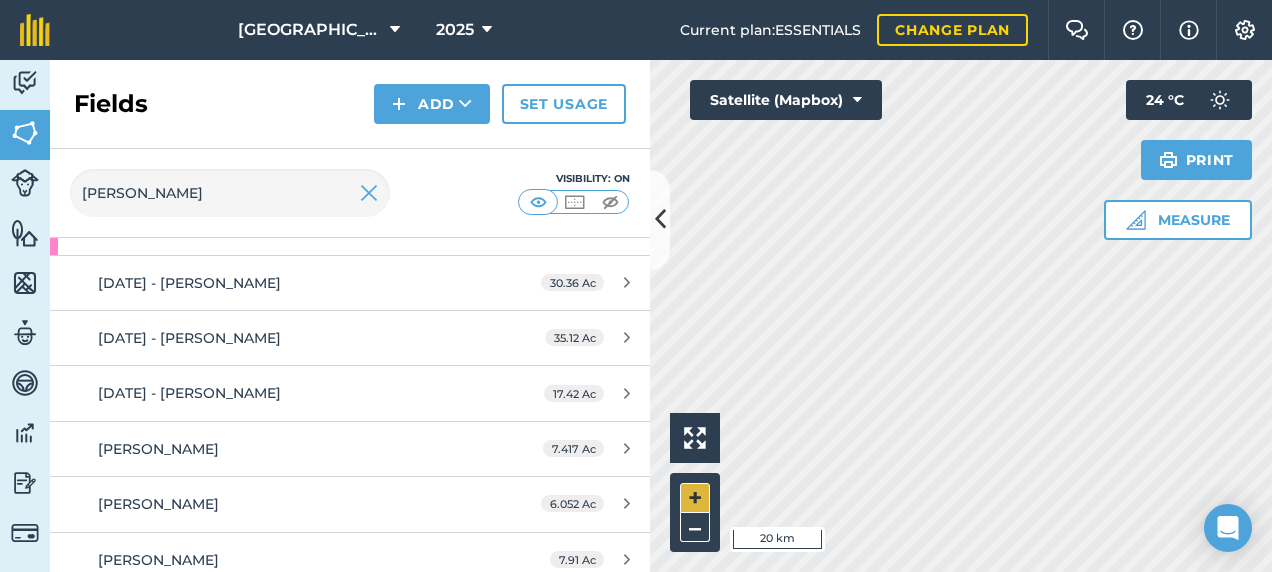type on "[PERSON_NAME]" 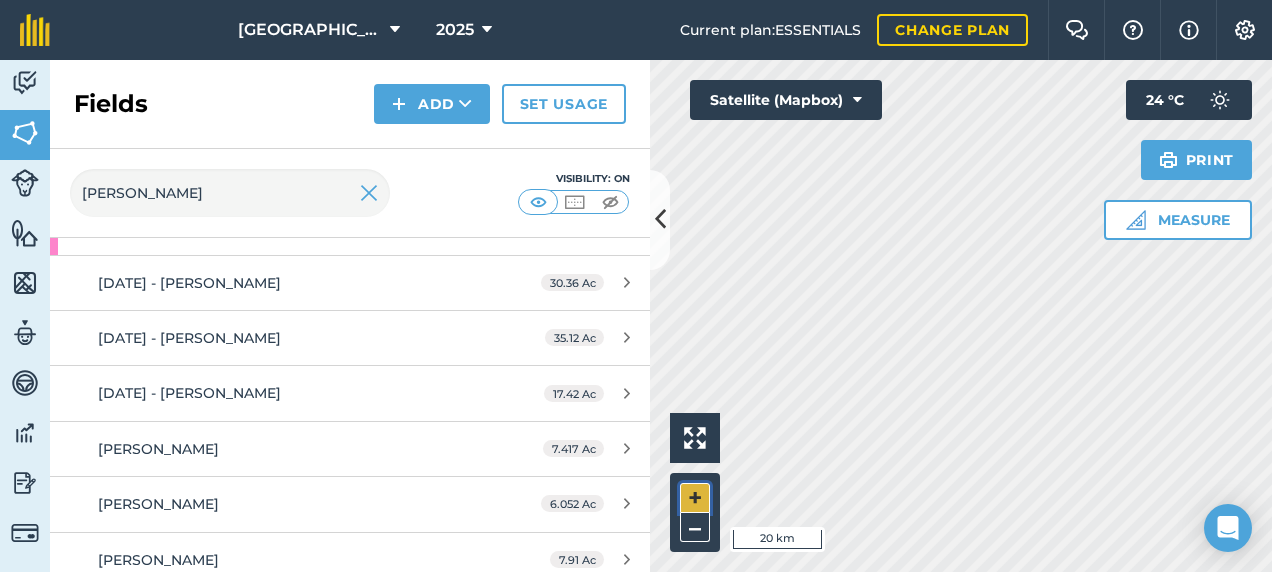 click on "+" at bounding box center [695, 498] 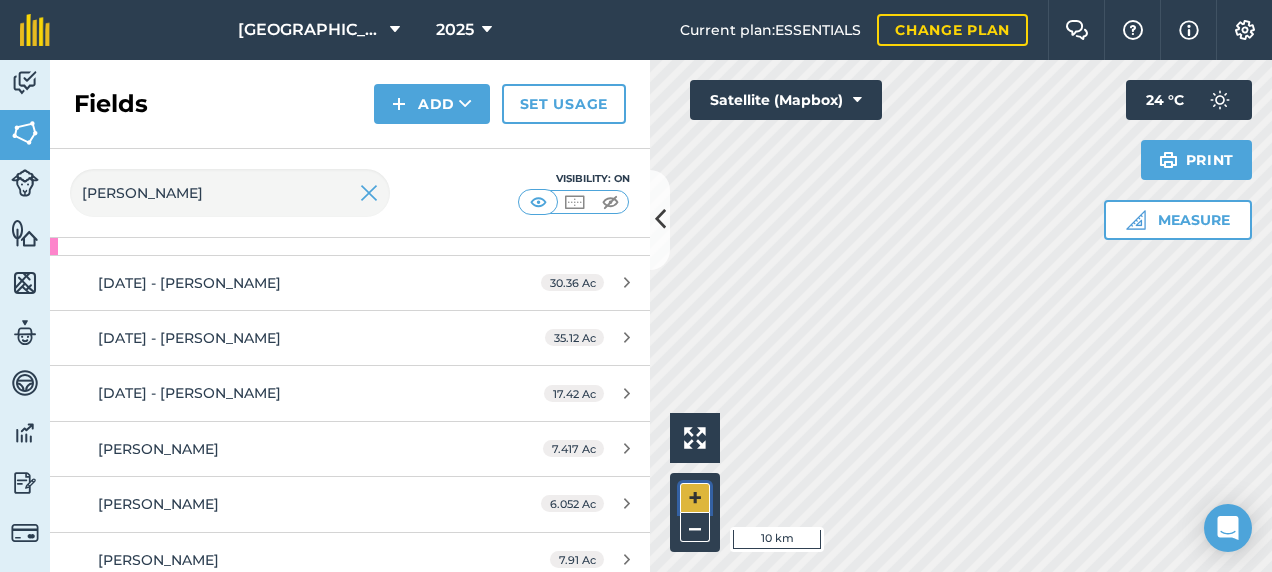 click on "+" at bounding box center [695, 498] 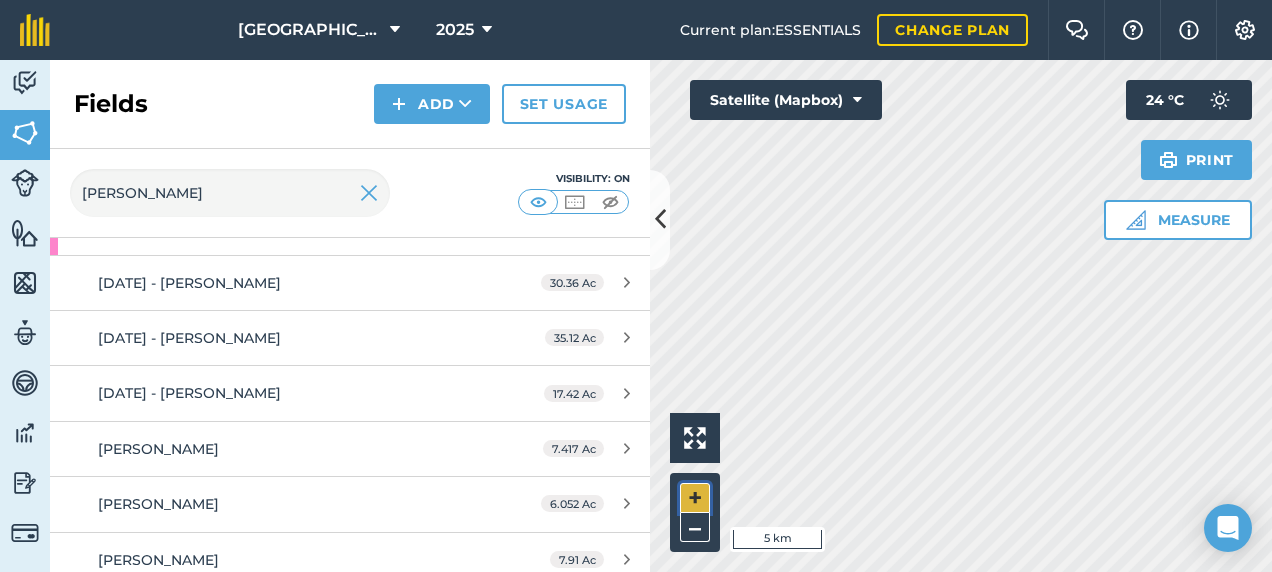 click on "+" at bounding box center [695, 498] 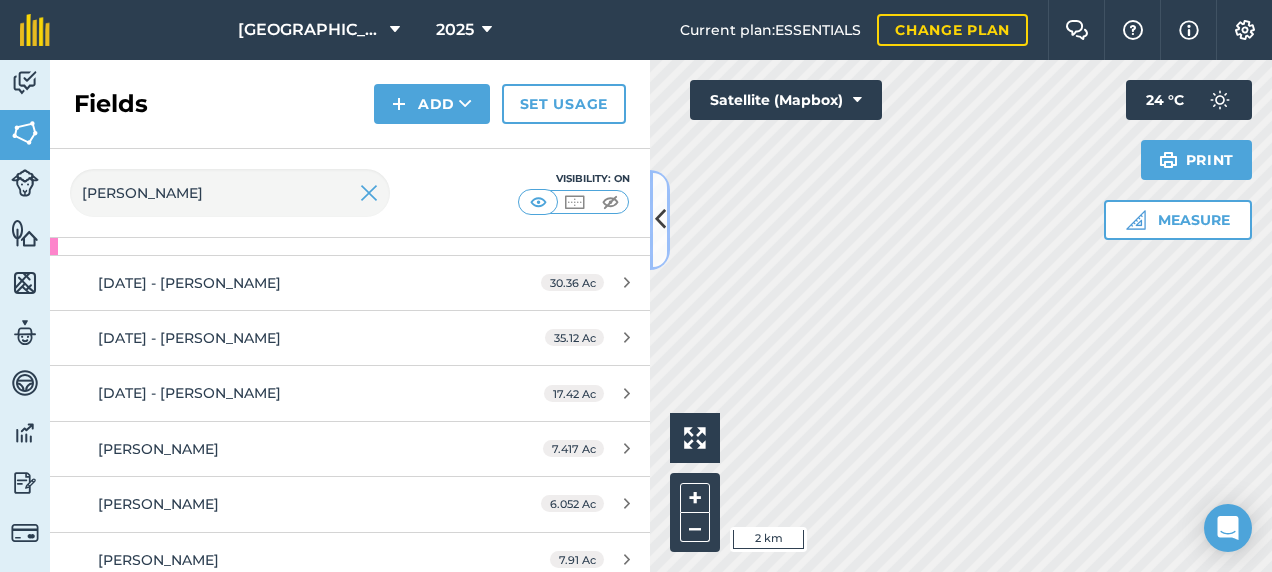 click at bounding box center (660, 219) 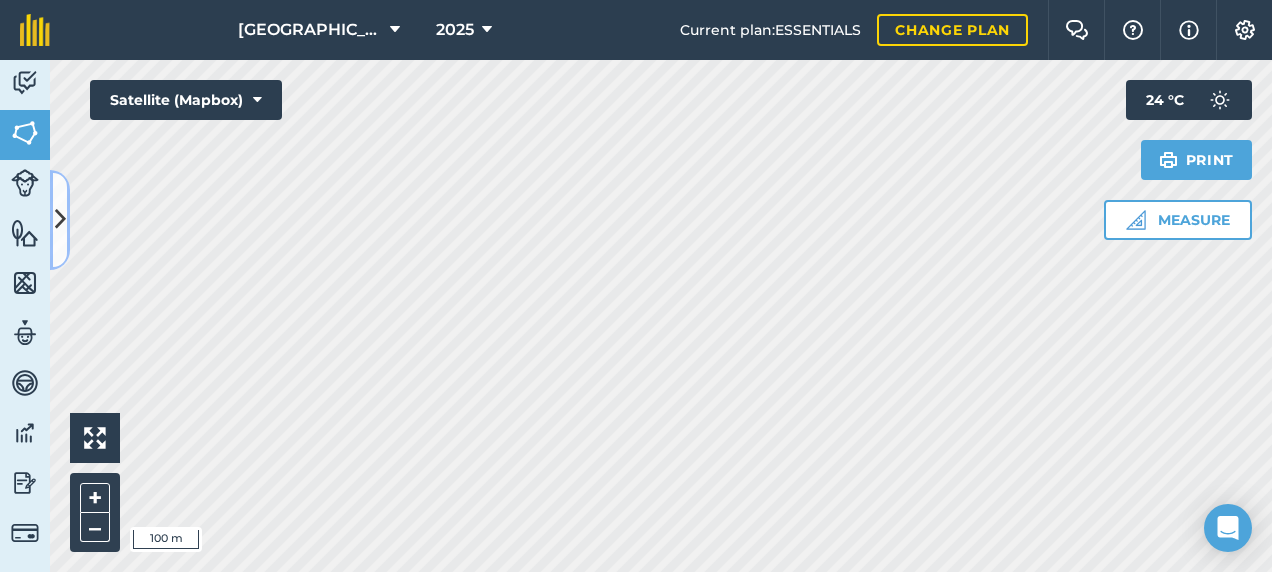 click at bounding box center [60, 219] 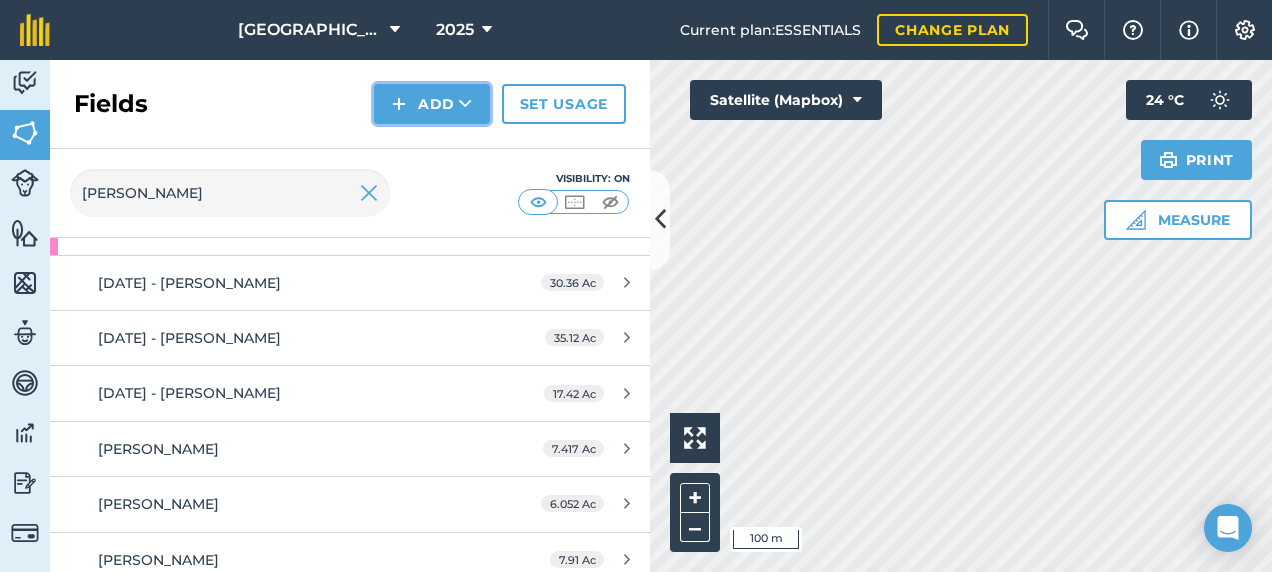 click on "Add" at bounding box center [432, 104] 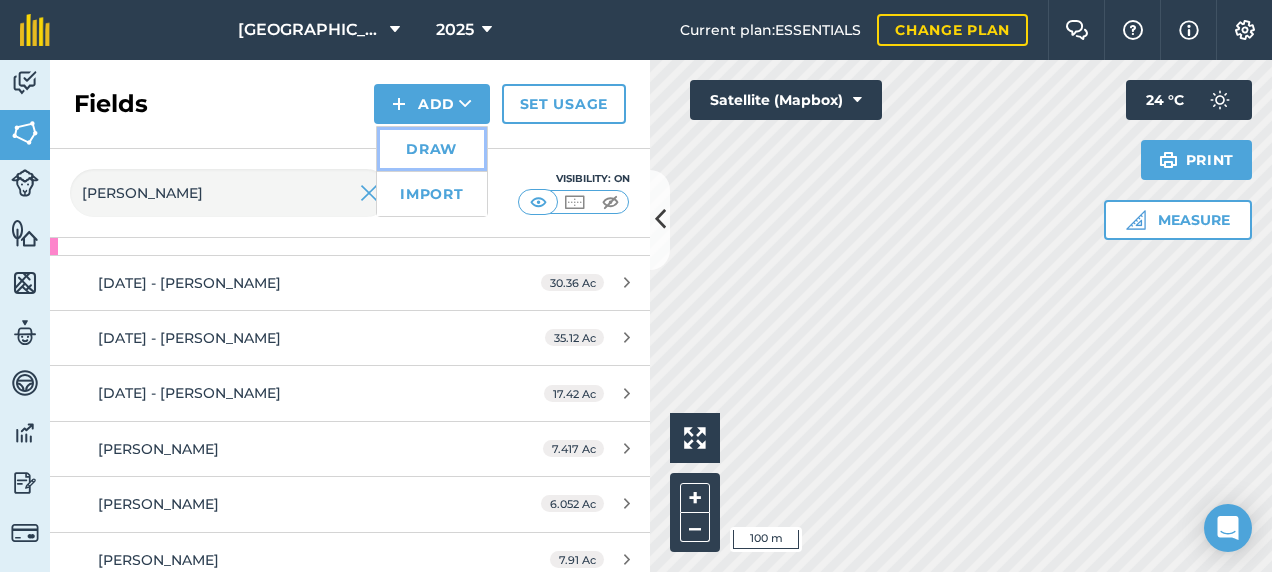 click on "Draw" at bounding box center (432, 149) 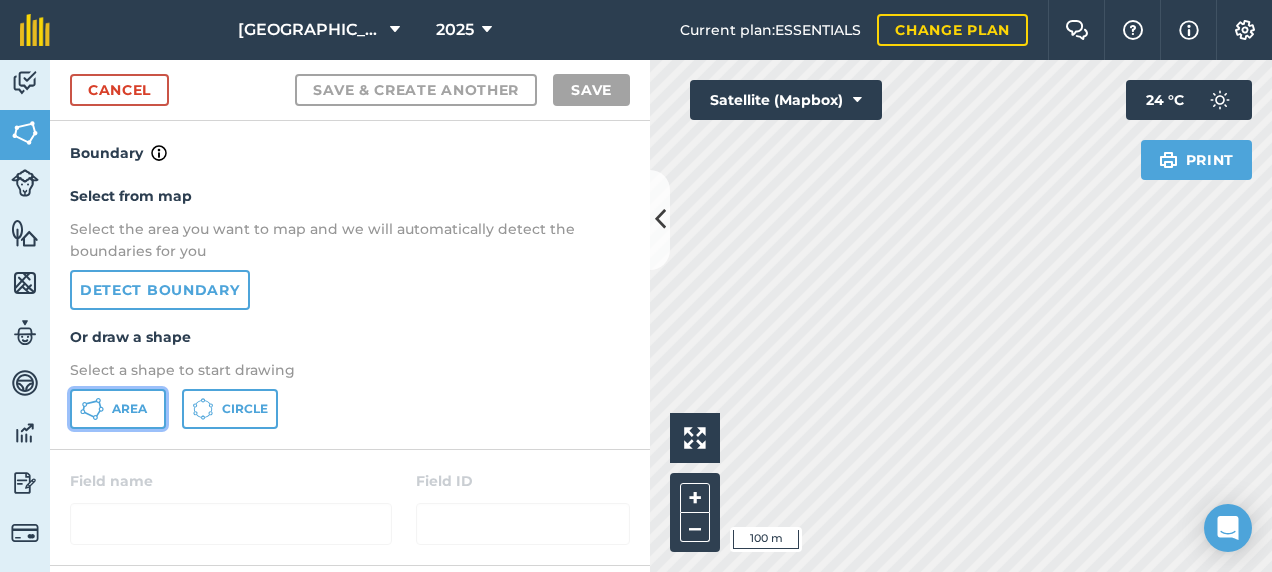 click 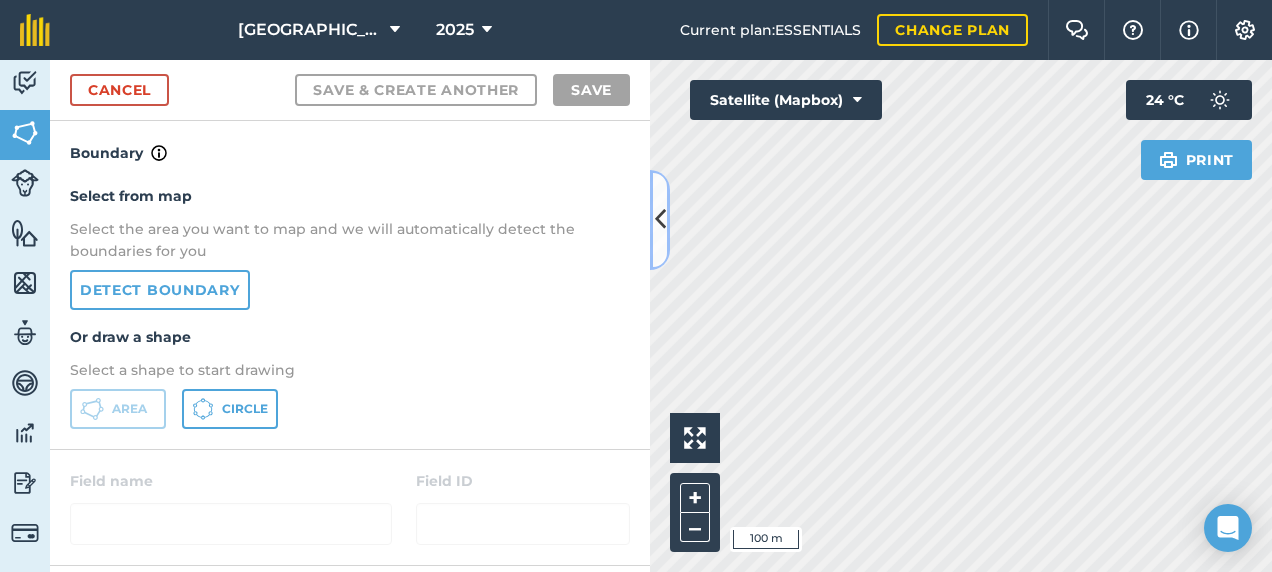 click at bounding box center [660, 219] 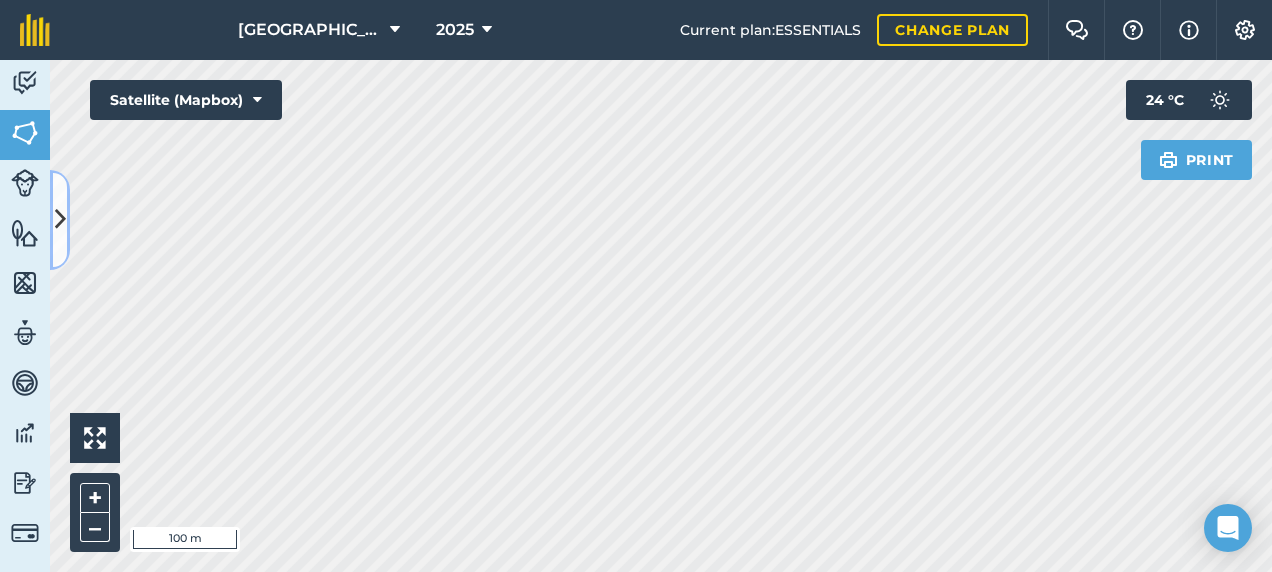 click at bounding box center (60, 219) 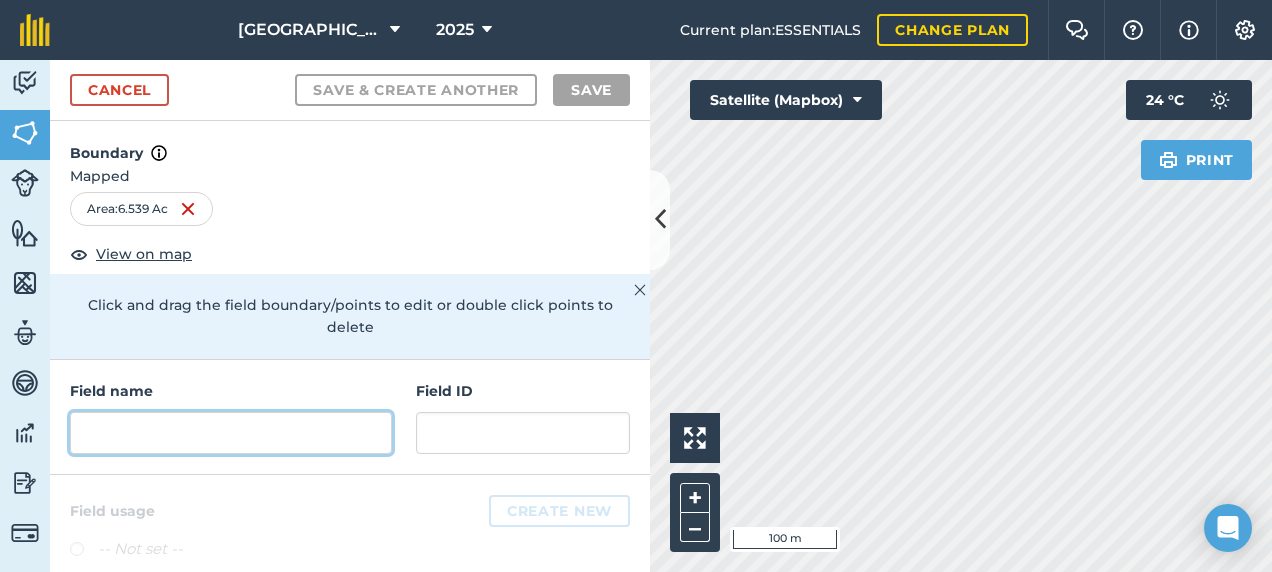 click at bounding box center [231, 433] 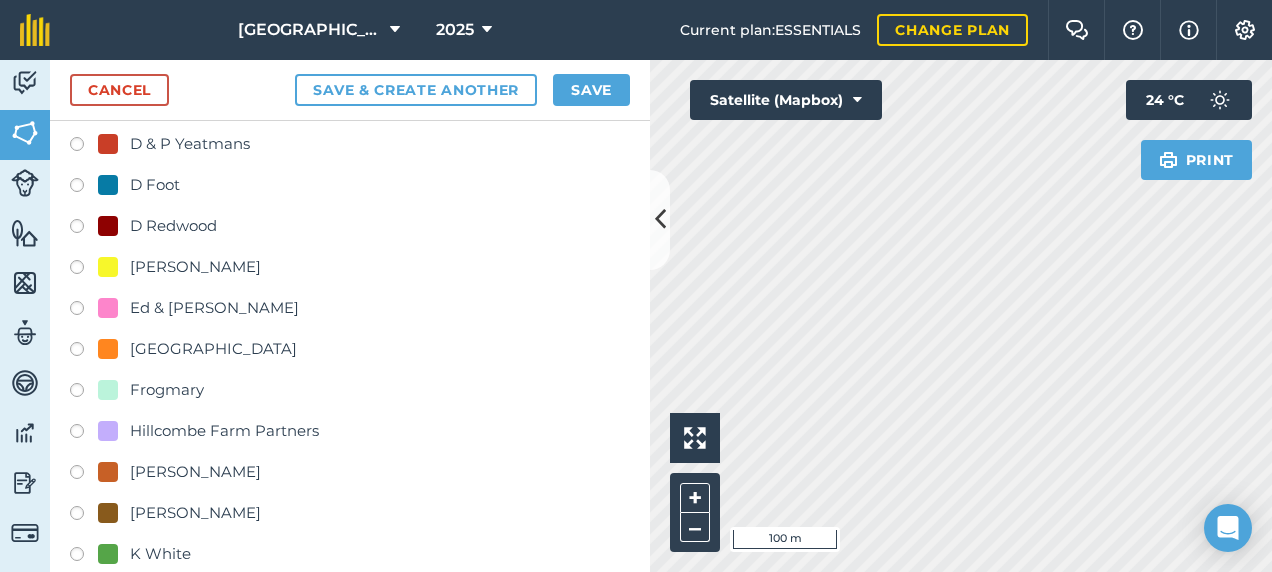 scroll, scrollTop: 600, scrollLeft: 0, axis: vertical 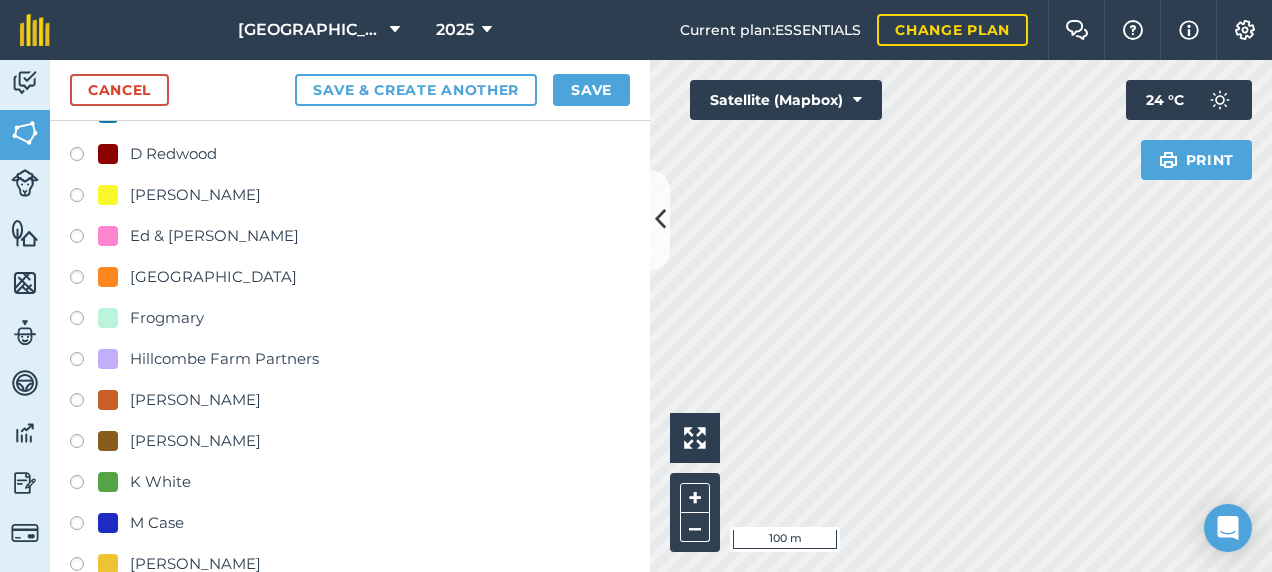 type on "[DATE] - [PERSON_NAME]" 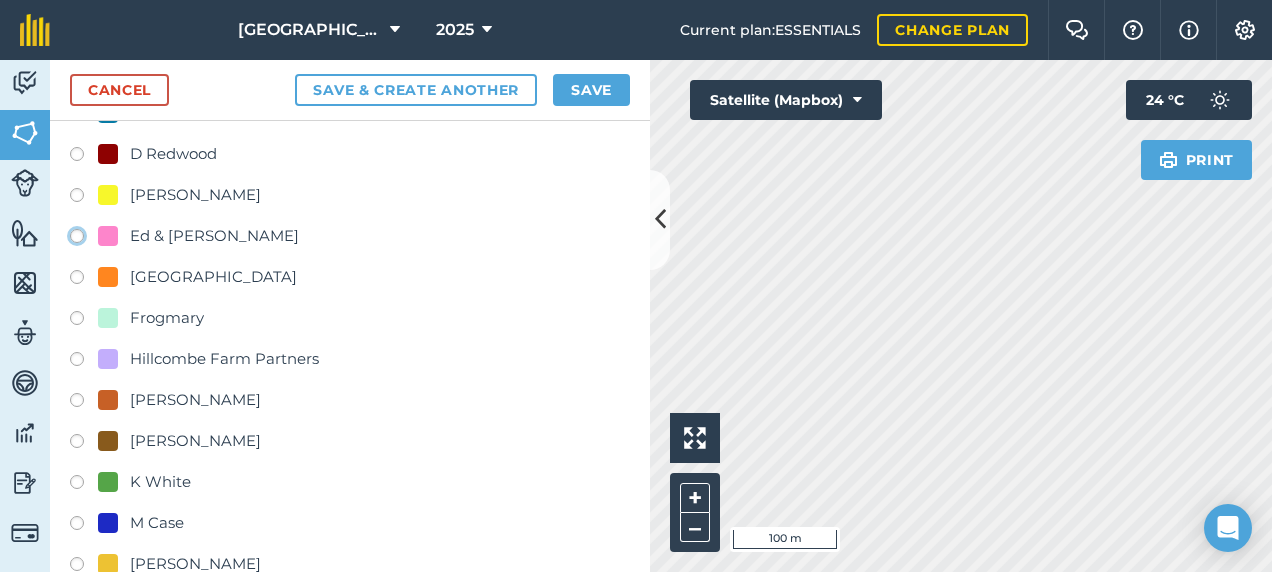 click on "Ed & [PERSON_NAME]" at bounding box center (-9923, 235) 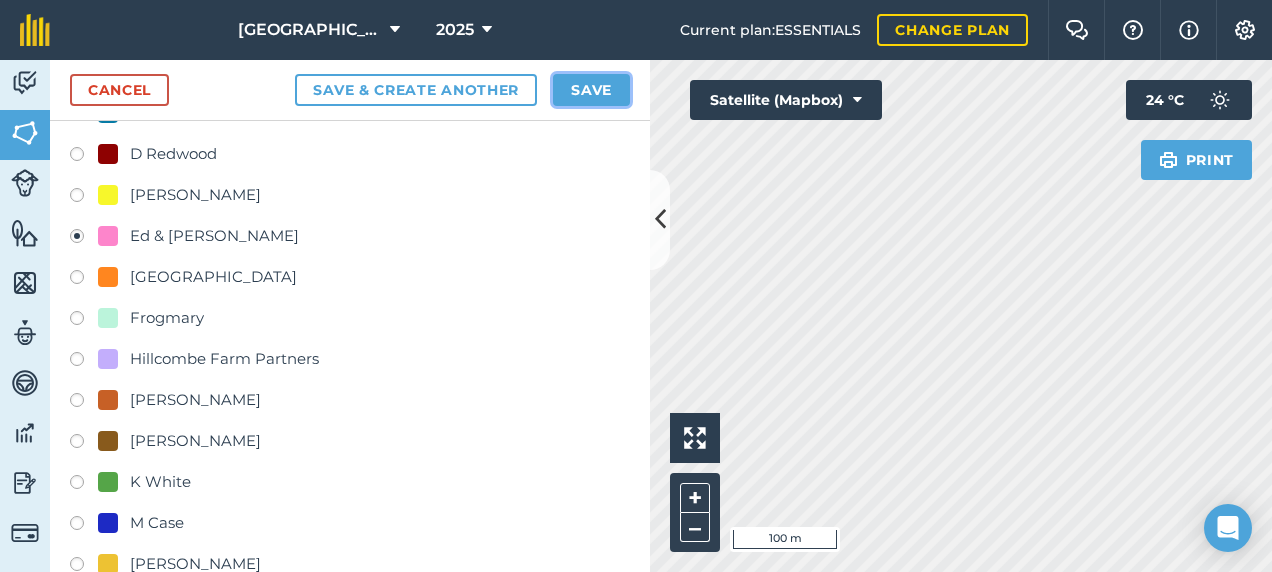click on "Save" at bounding box center [591, 90] 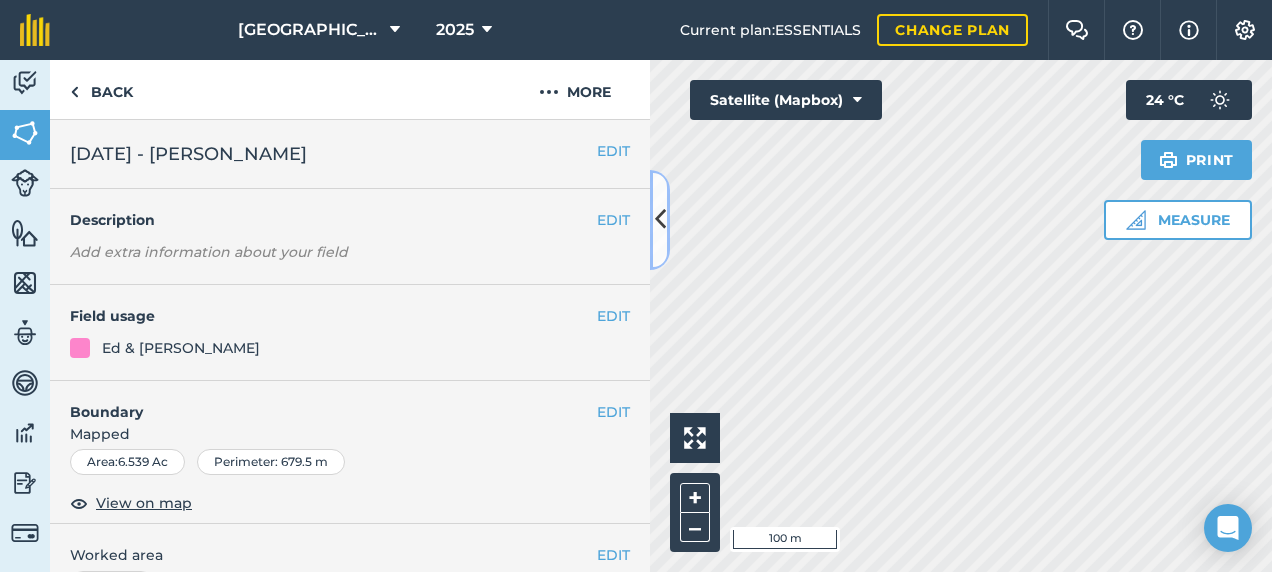 click at bounding box center [660, 220] 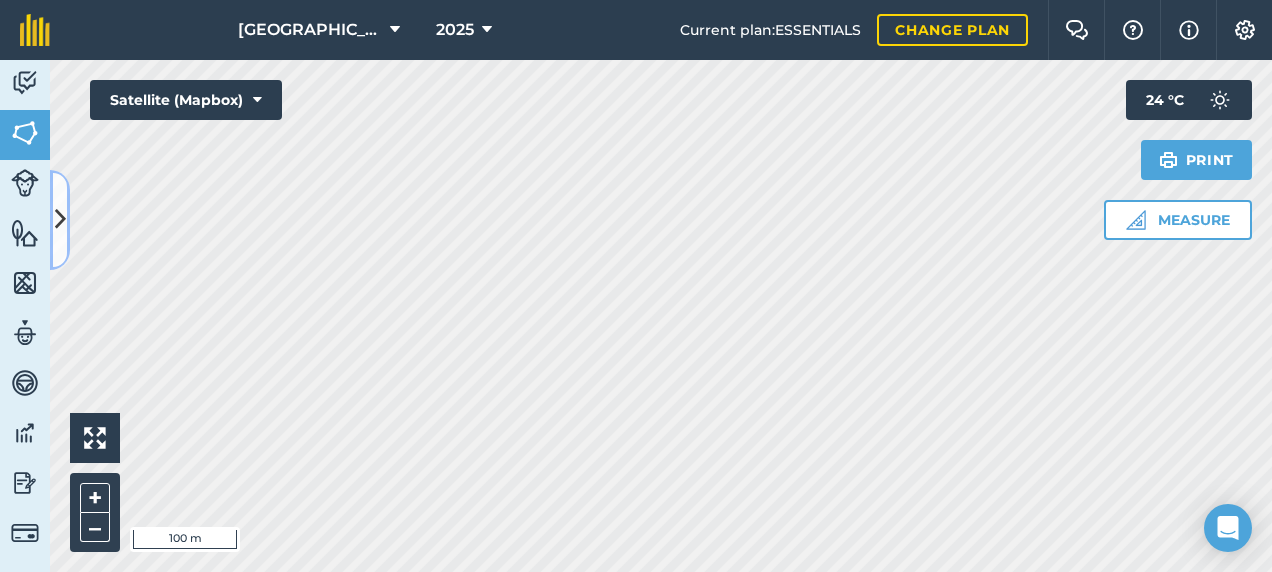 click at bounding box center (60, 220) 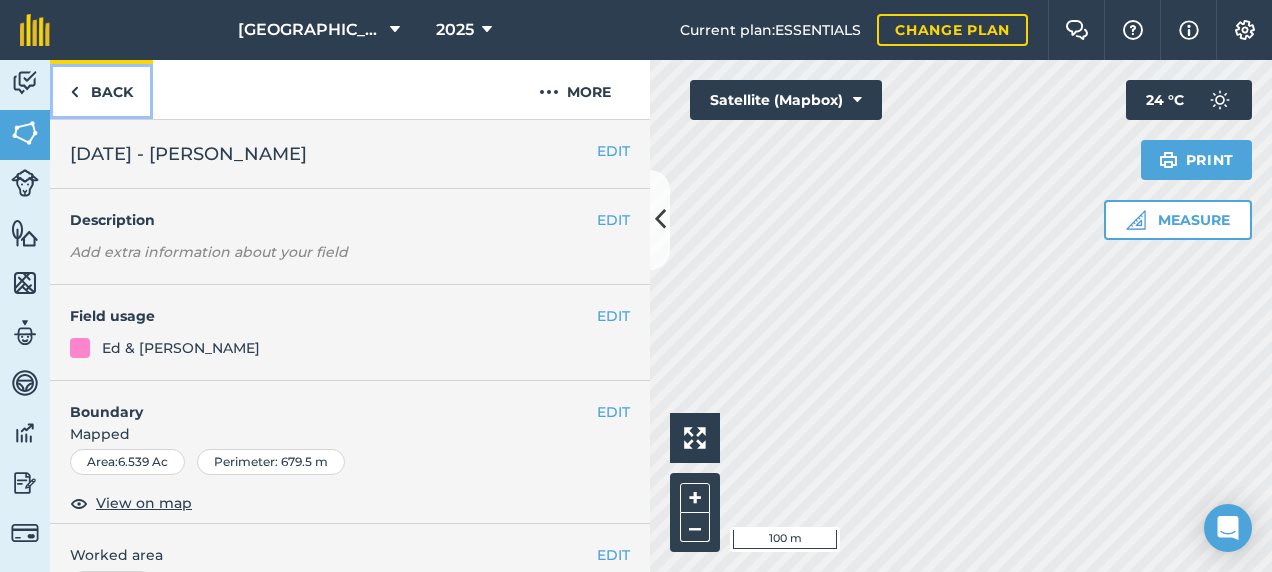 click on "Back" at bounding box center (101, 89) 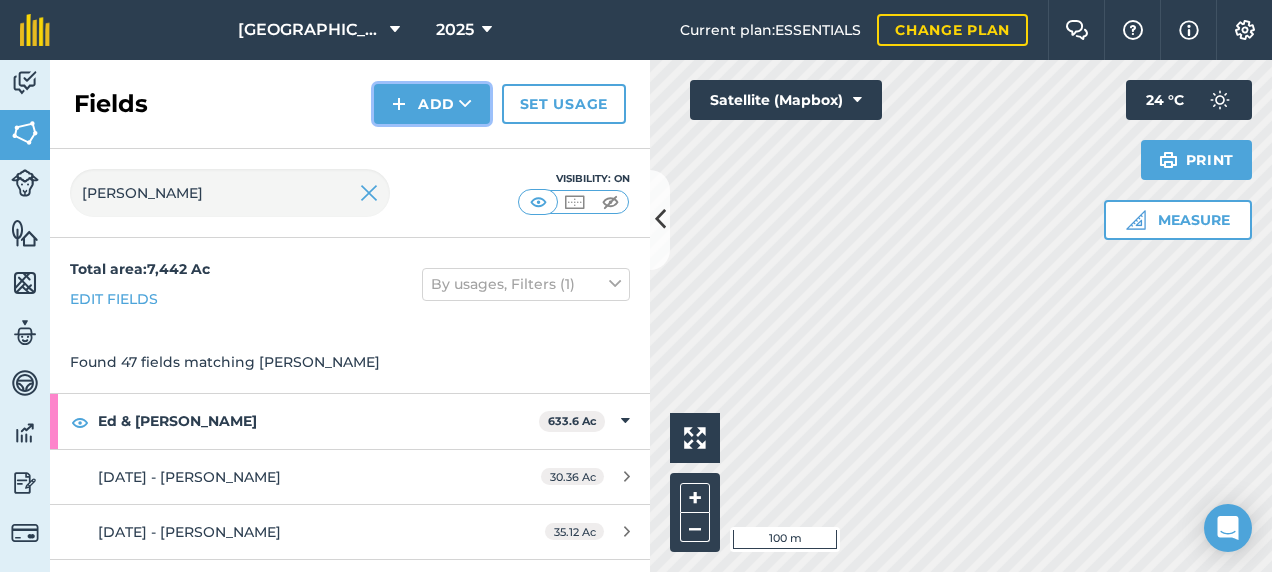 click on "Add" at bounding box center (432, 104) 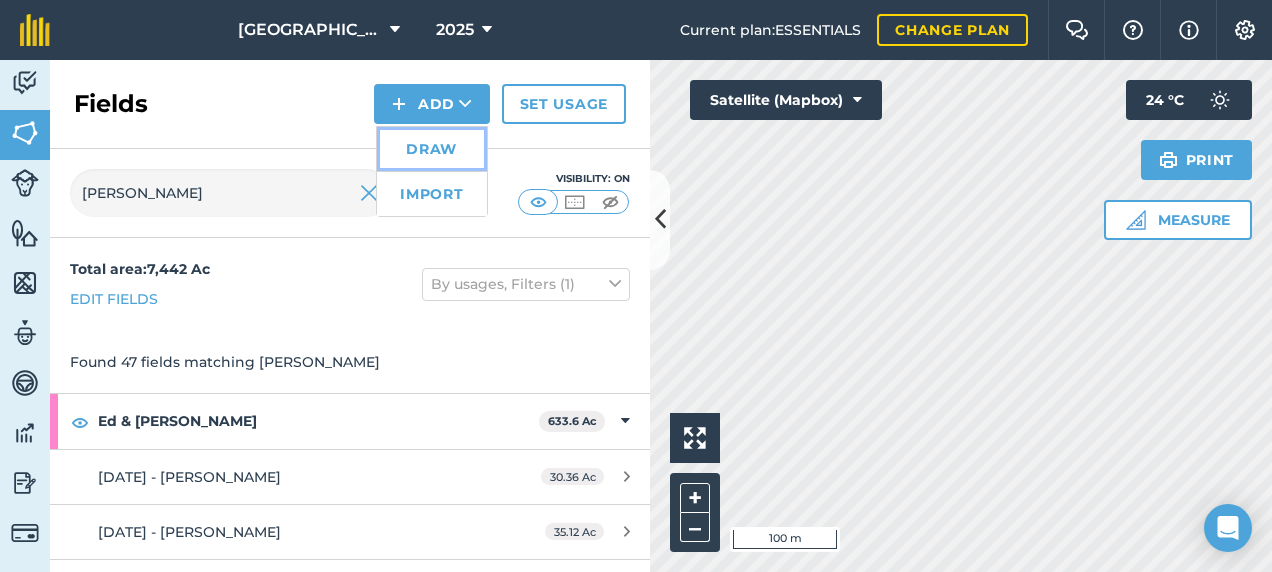 click on "Draw" at bounding box center (432, 149) 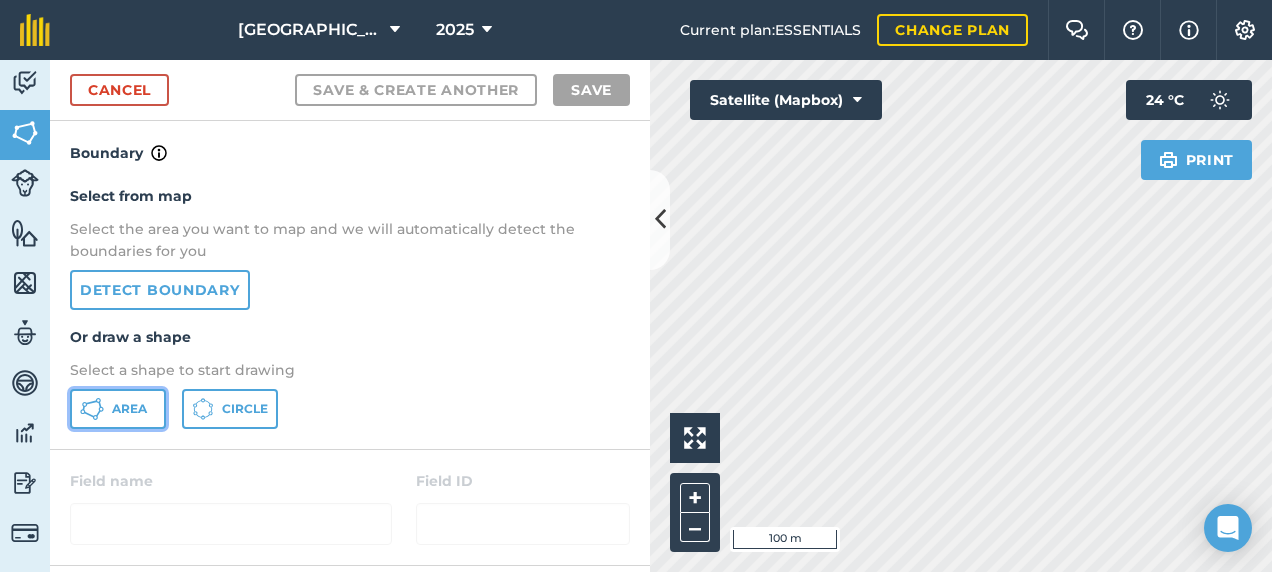 click on "Area" at bounding box center (118, 409) 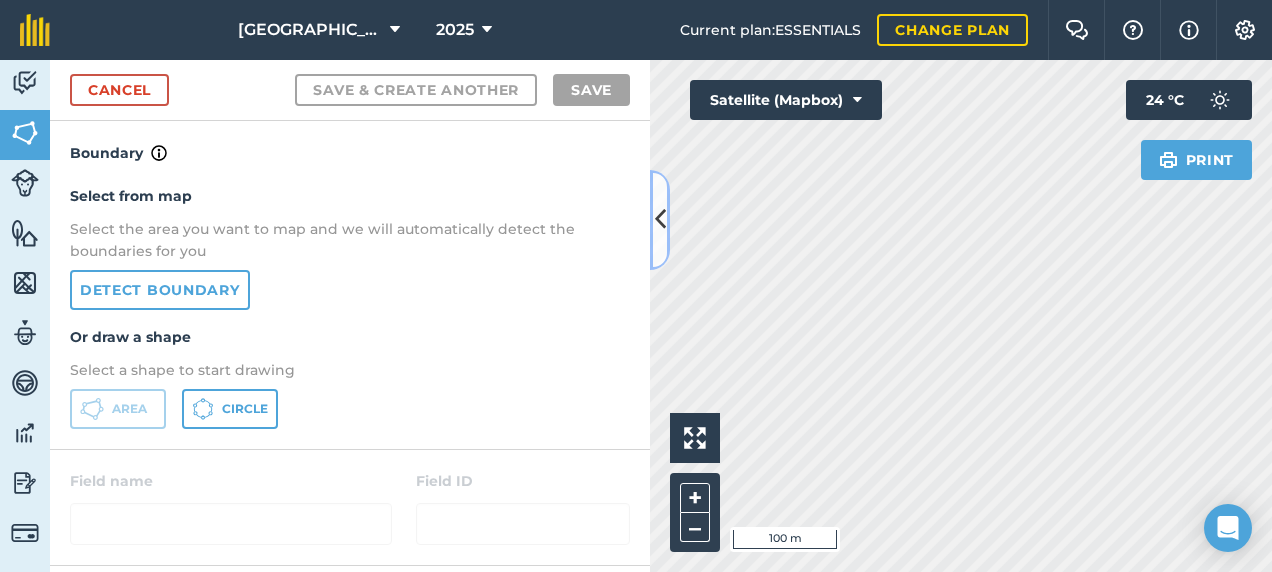 click at bounding box center (660, 220) 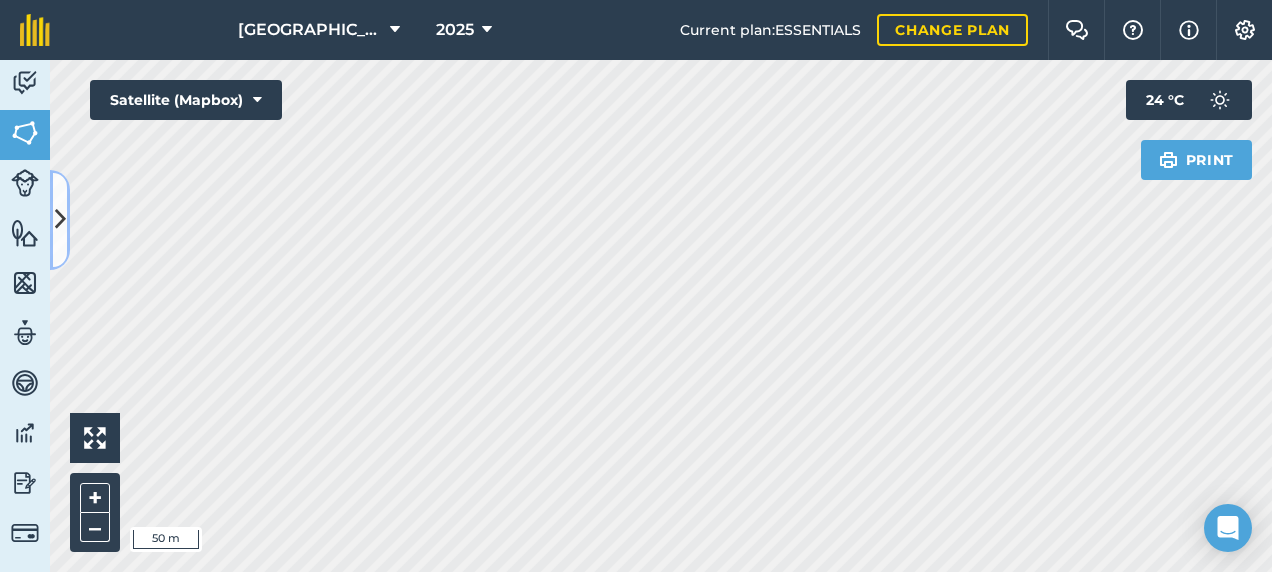 click at bounding box center [60, 220] 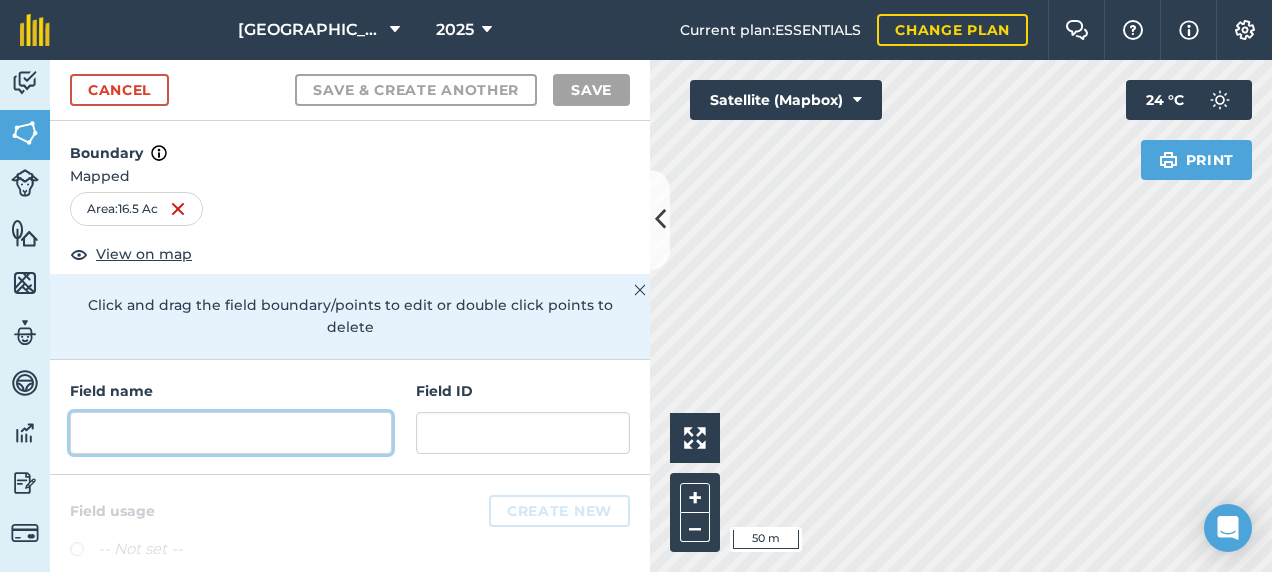 click at bounding box center [231, 433] 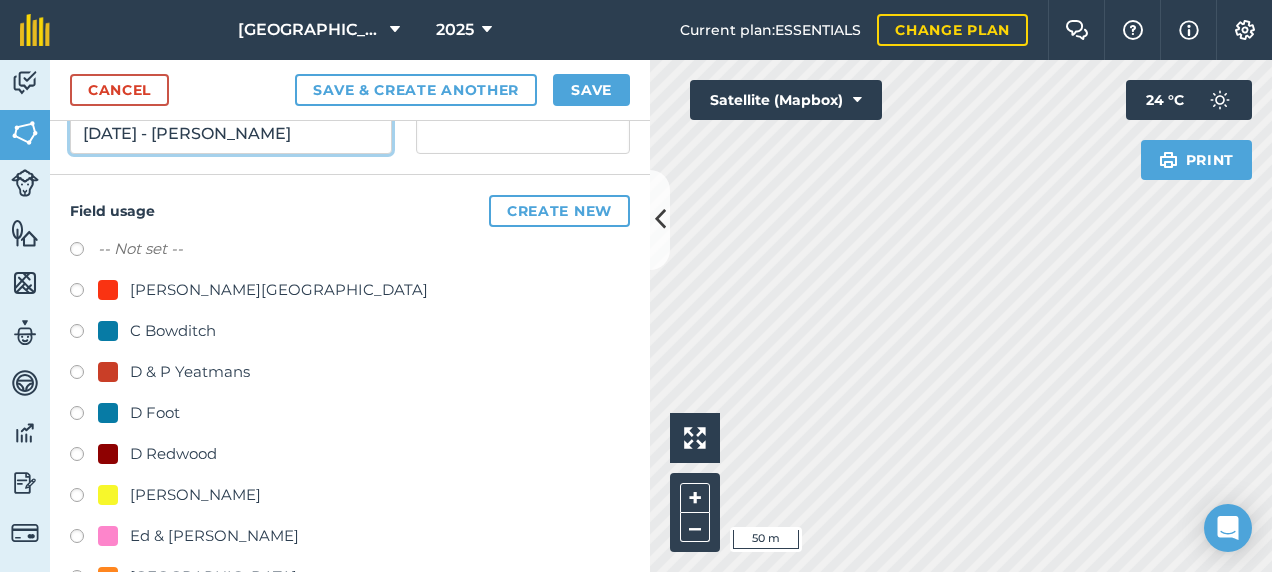 scroll, scrollTop: 500, scrollLeft: 0, axis: vertical 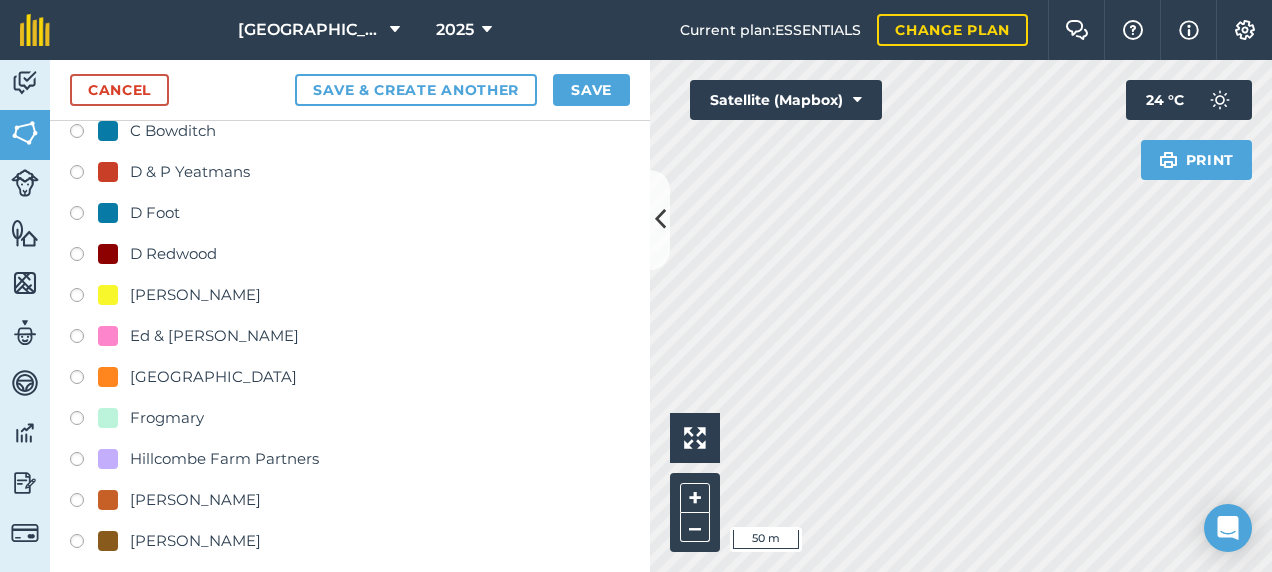 type on "[DATE] - [PERSON_NAME]" 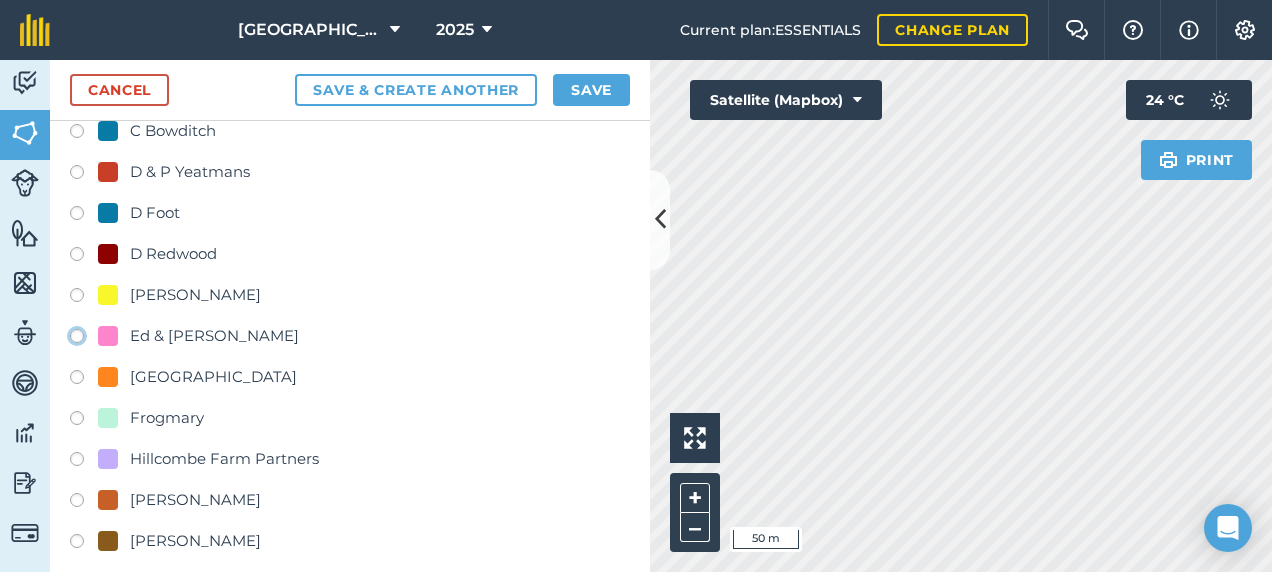 click on "Ed & [PERSON_NAME]" at bounding box center [-9923, 335] 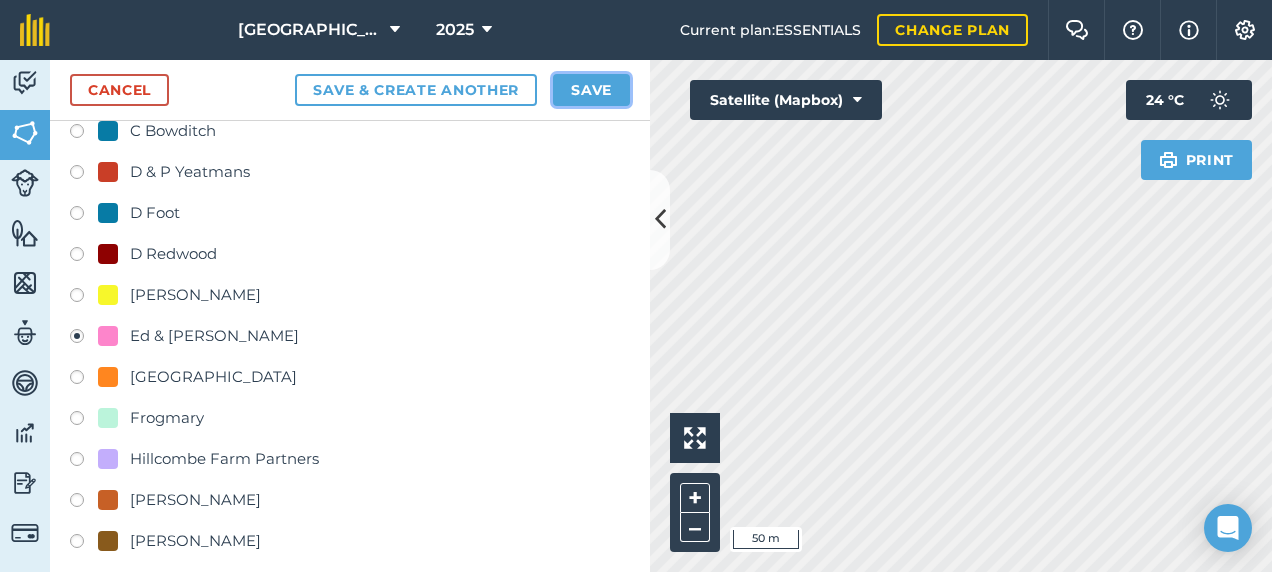 click on "Save" at bounding box center [591, 90] 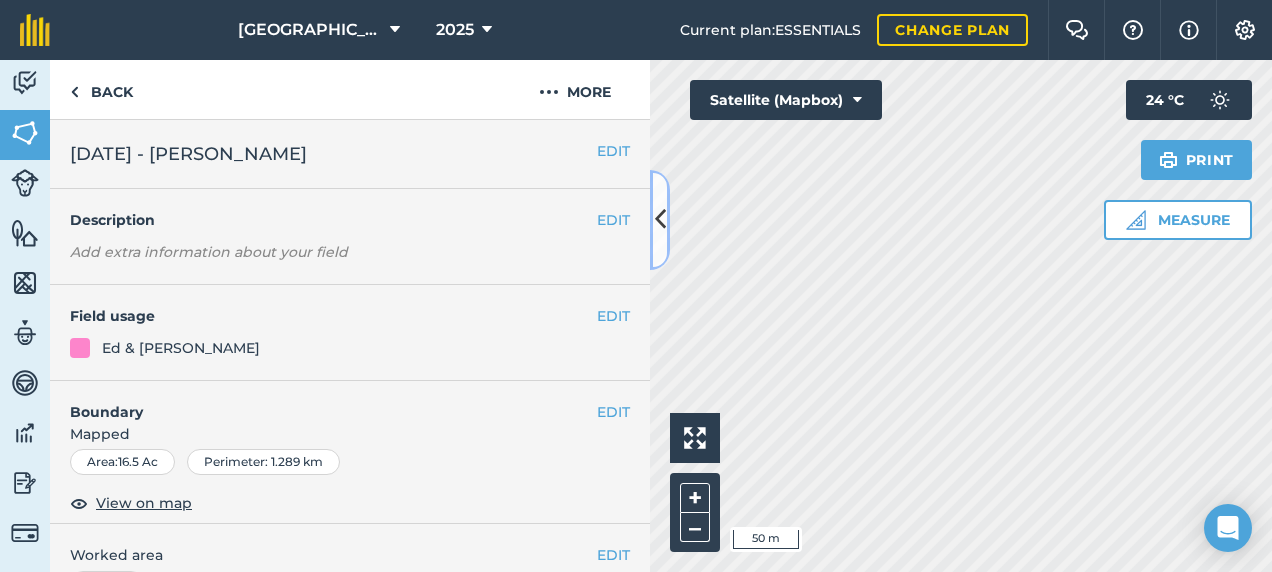 click at bounding box center [660, 219] 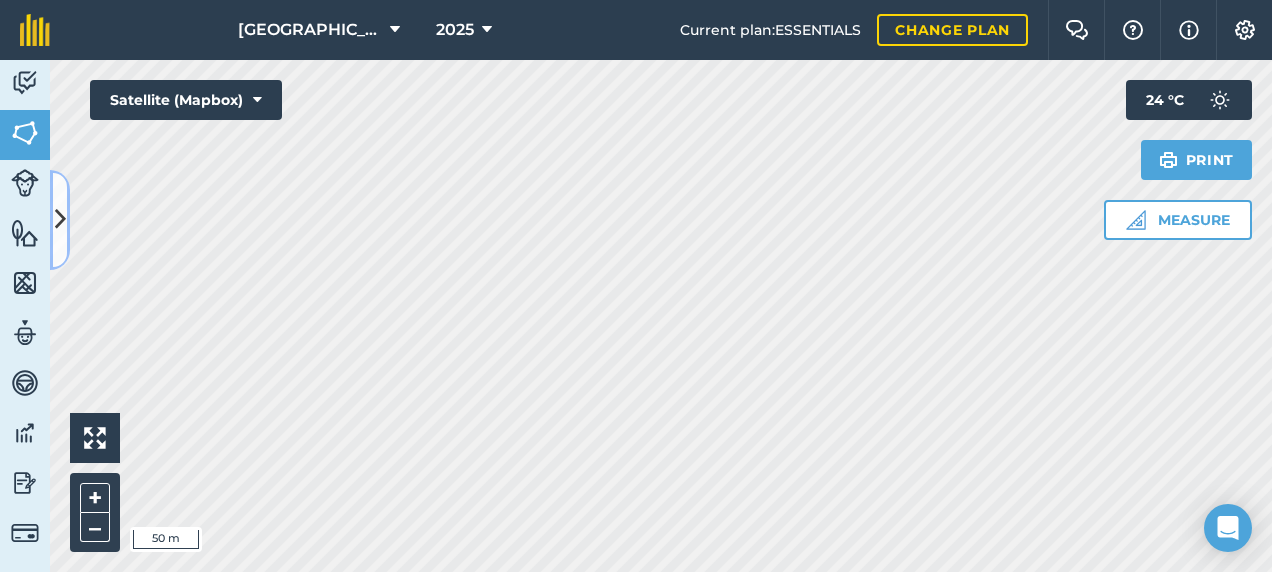 click at bounding box center (60, 219) 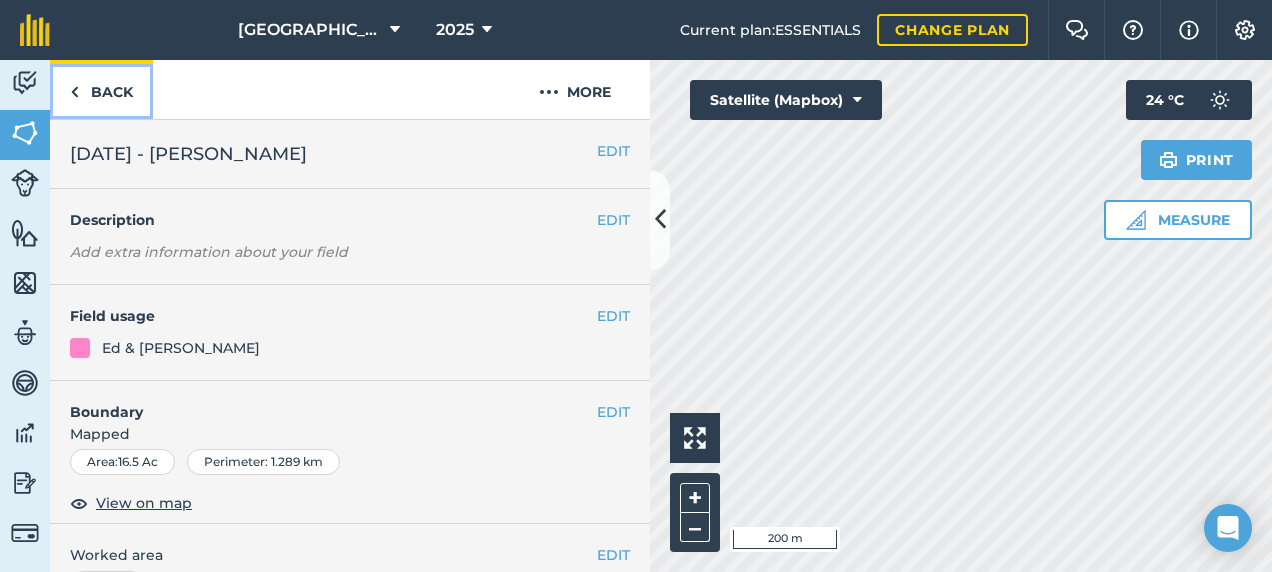 click on "Back" at bounding box center (101, 89) 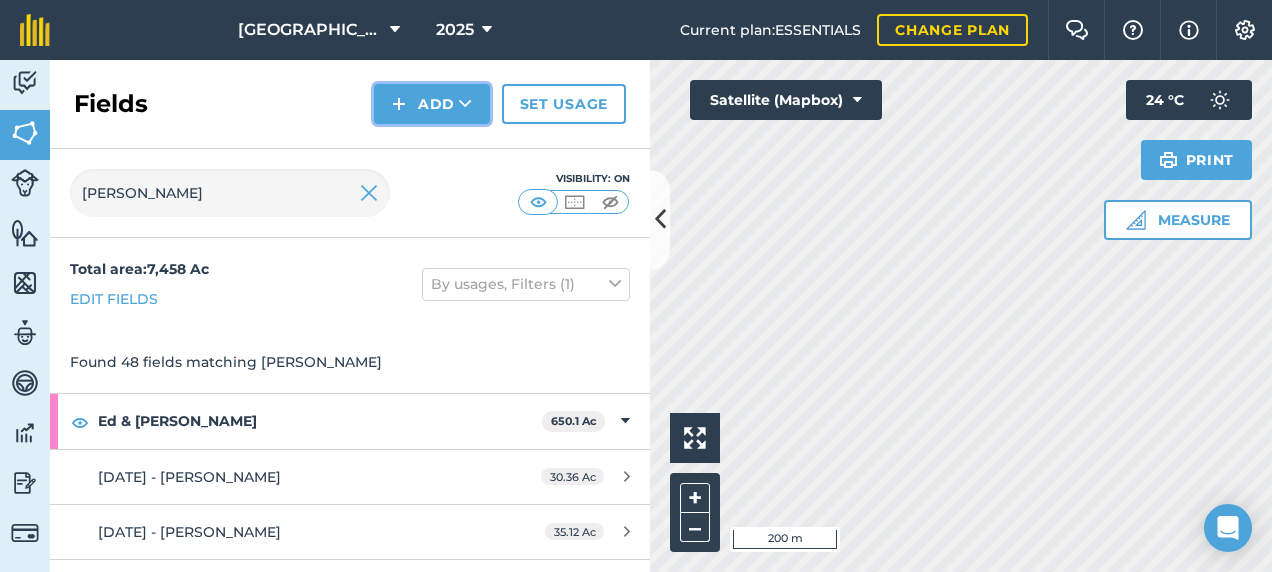 click at bounding box center [399, 104] 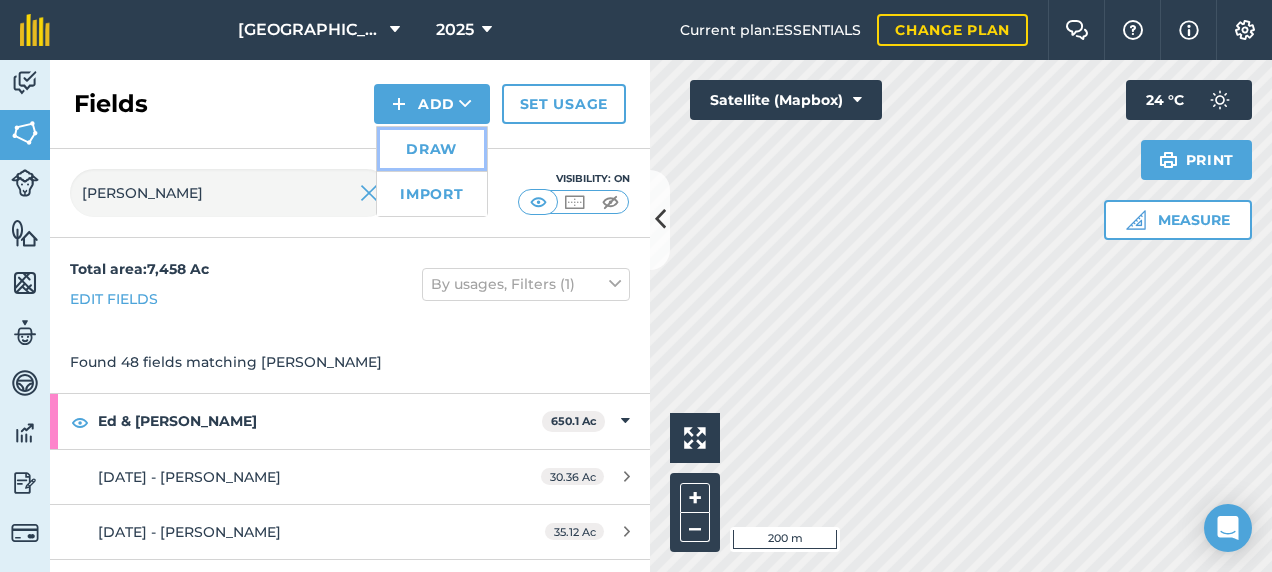 click on "Draw" at bounding box center [432, 149] 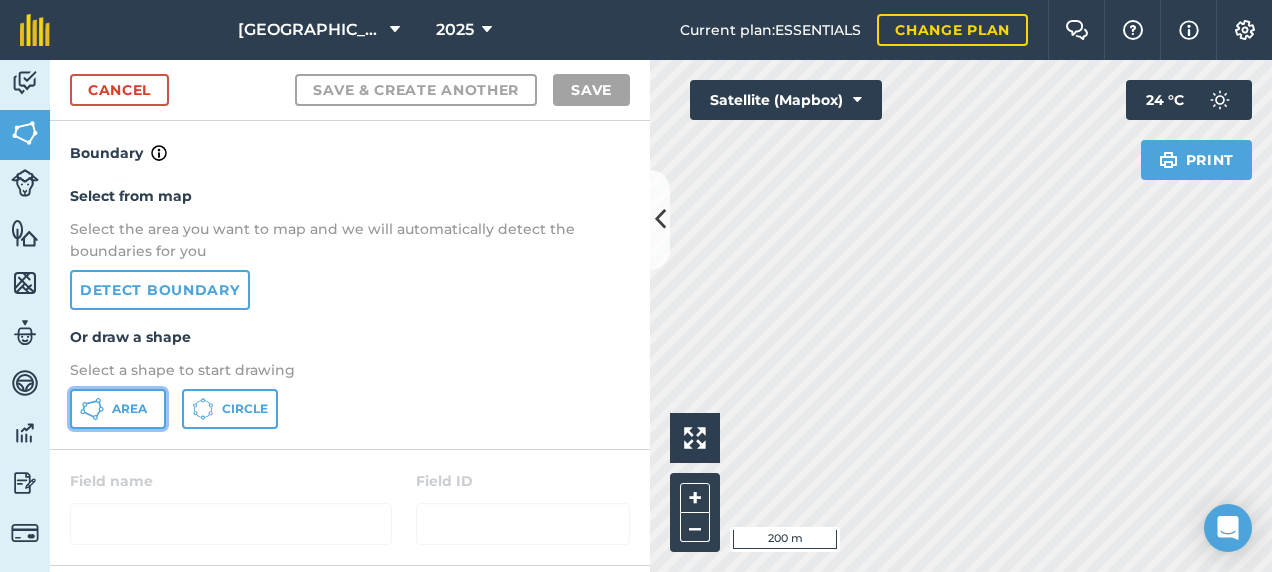 click 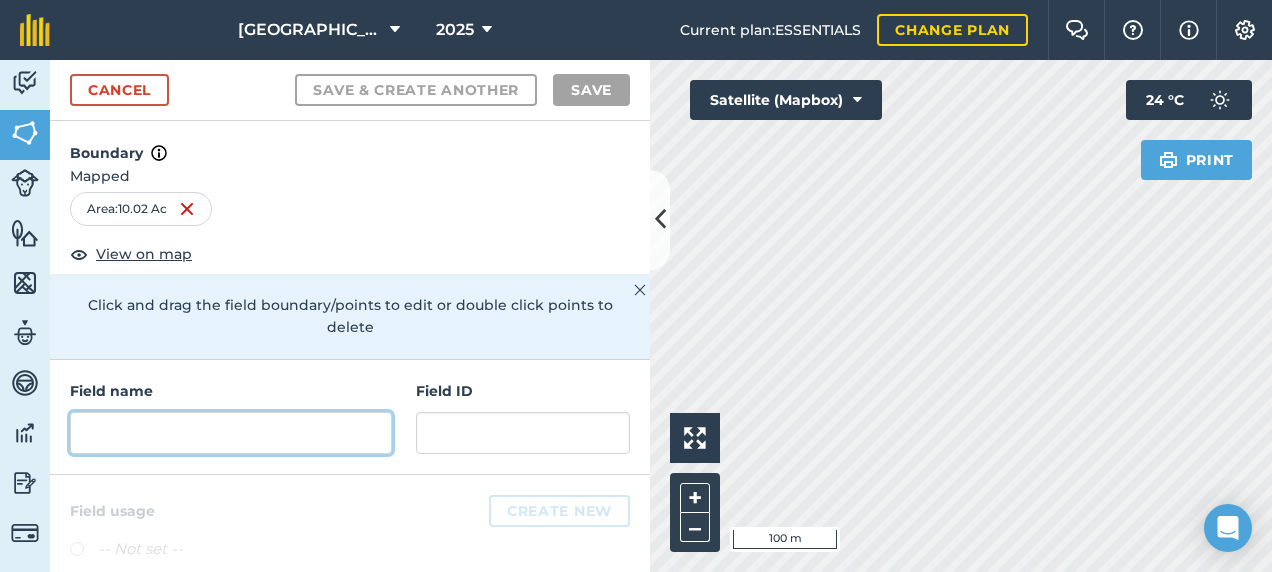 click at bounding box center [231, 433] 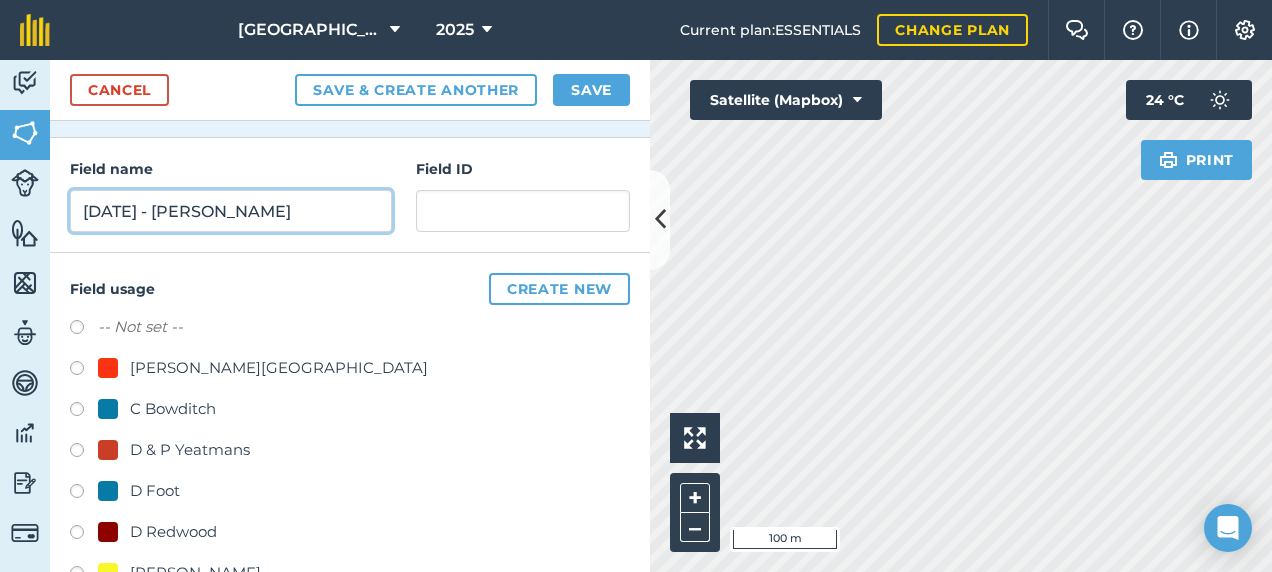 scroll, scrollTop: 400, scrollLeft: 0, axis: vertical 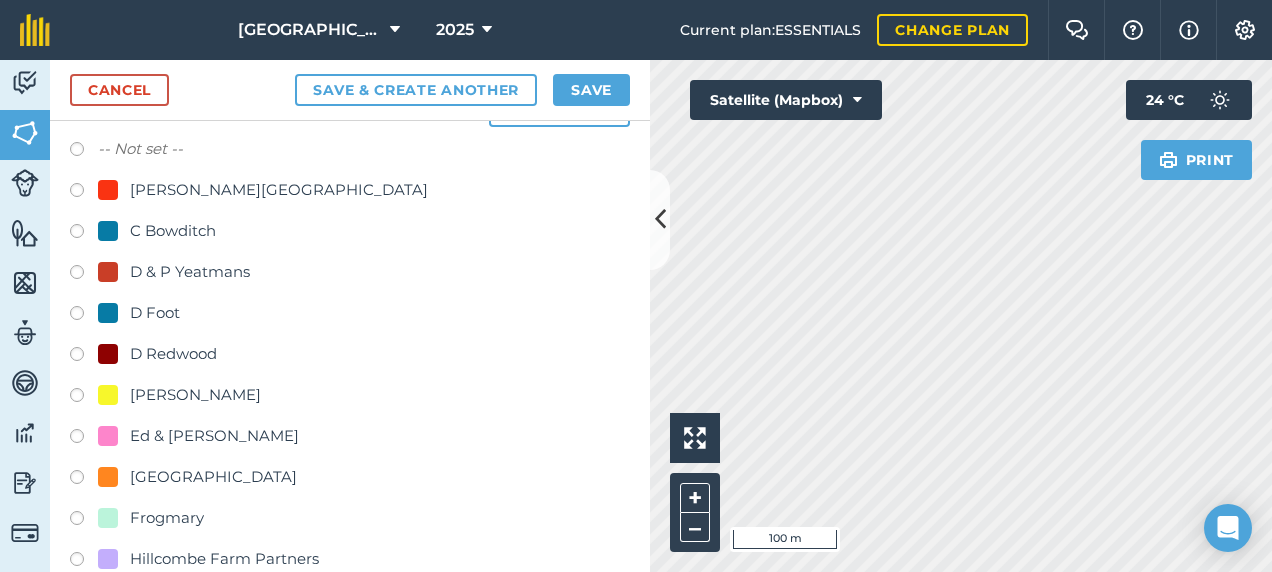 type on "[DATE] - [PERSON_NAME]" 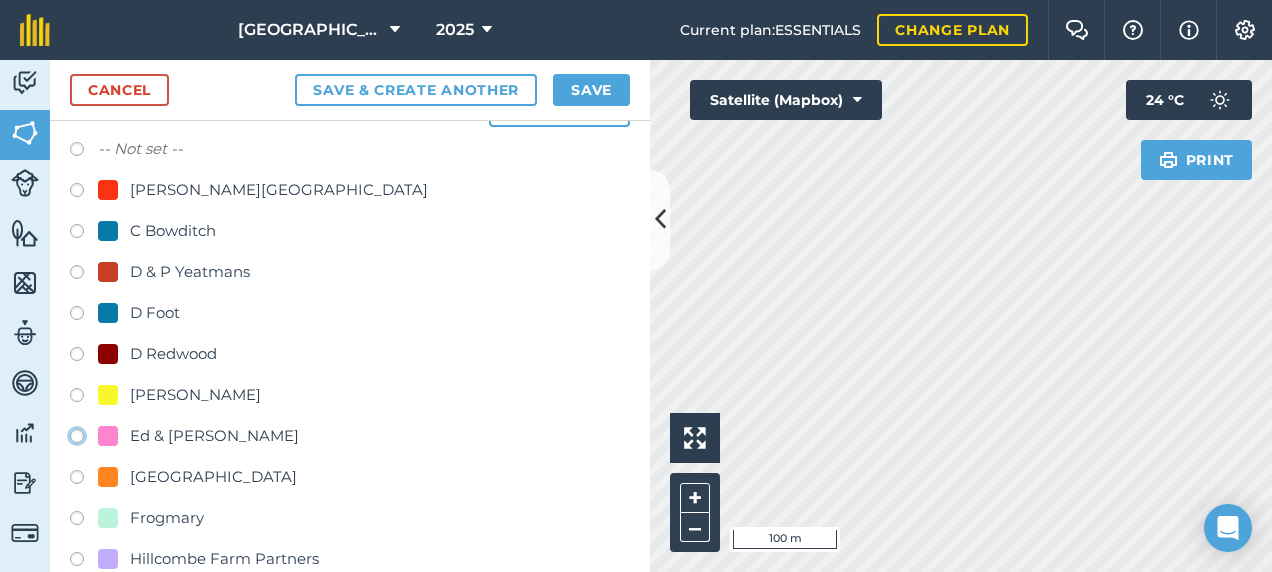 click on "Ed & [PERSON_NAME]" at bounding box center (-9923, 435) 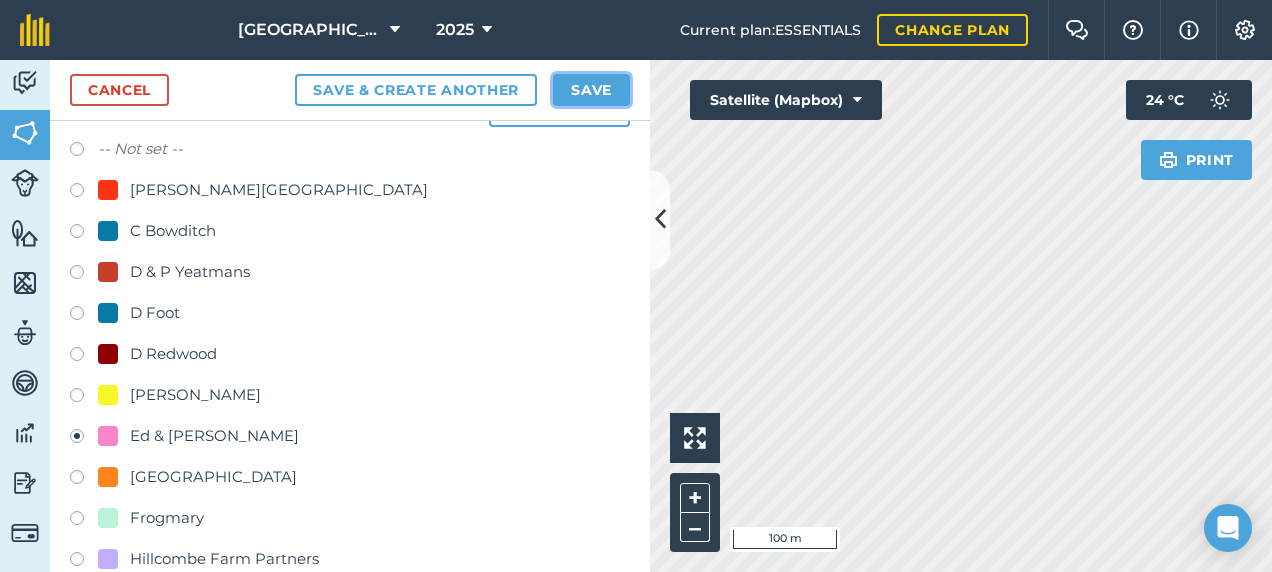click on "Save" at bounding box center [591, 90] 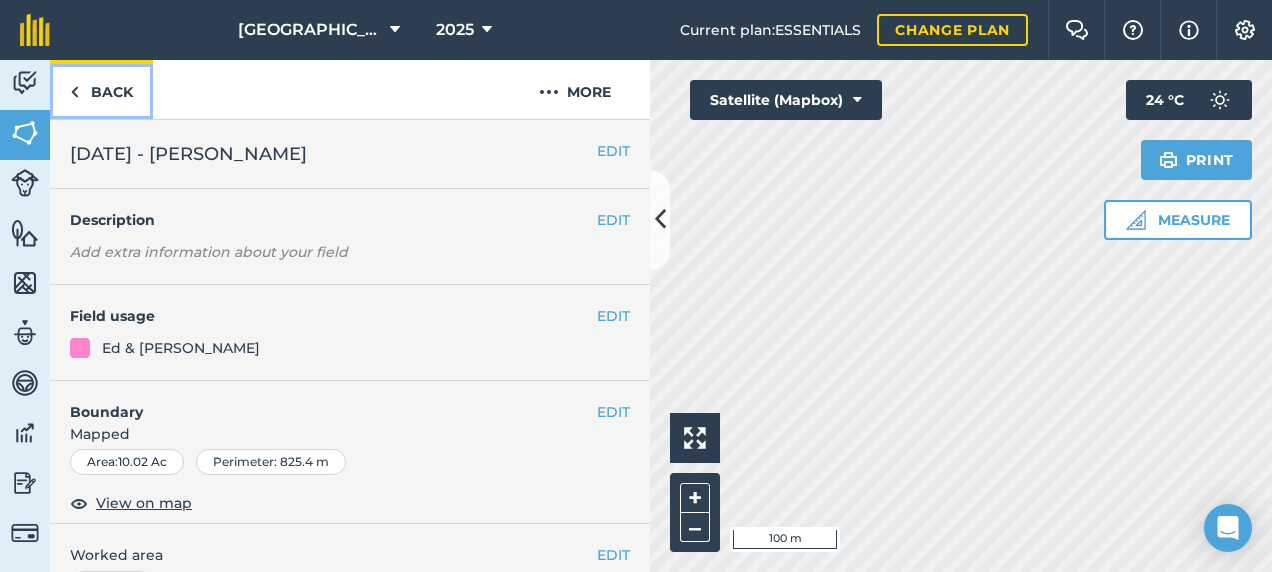 click on "Back" at bounding box center (101, 89) 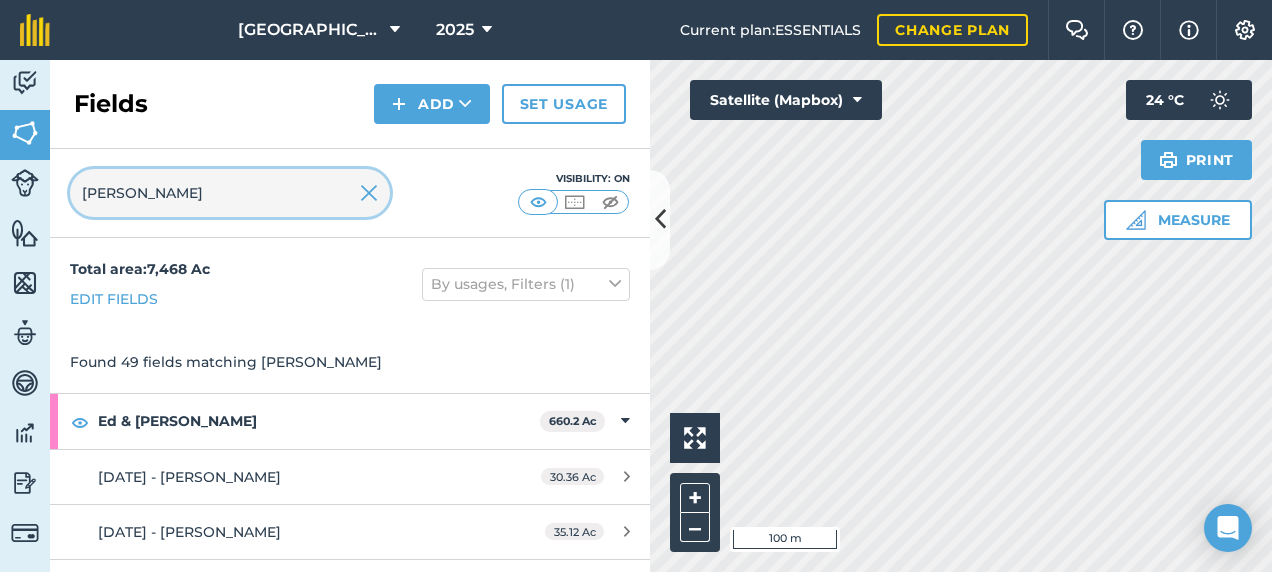 drag, startPoint x: -2, startPoint y: 211, endPoint x: 28, endPoint y: 242, distance: 43.13931 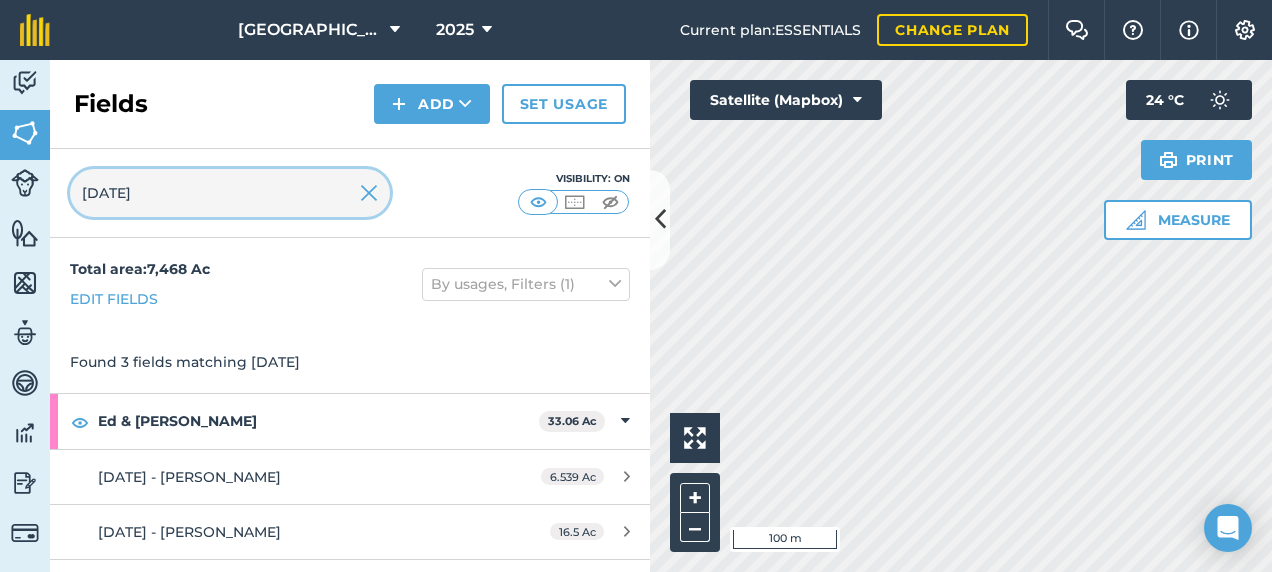 type on "[DATE]" 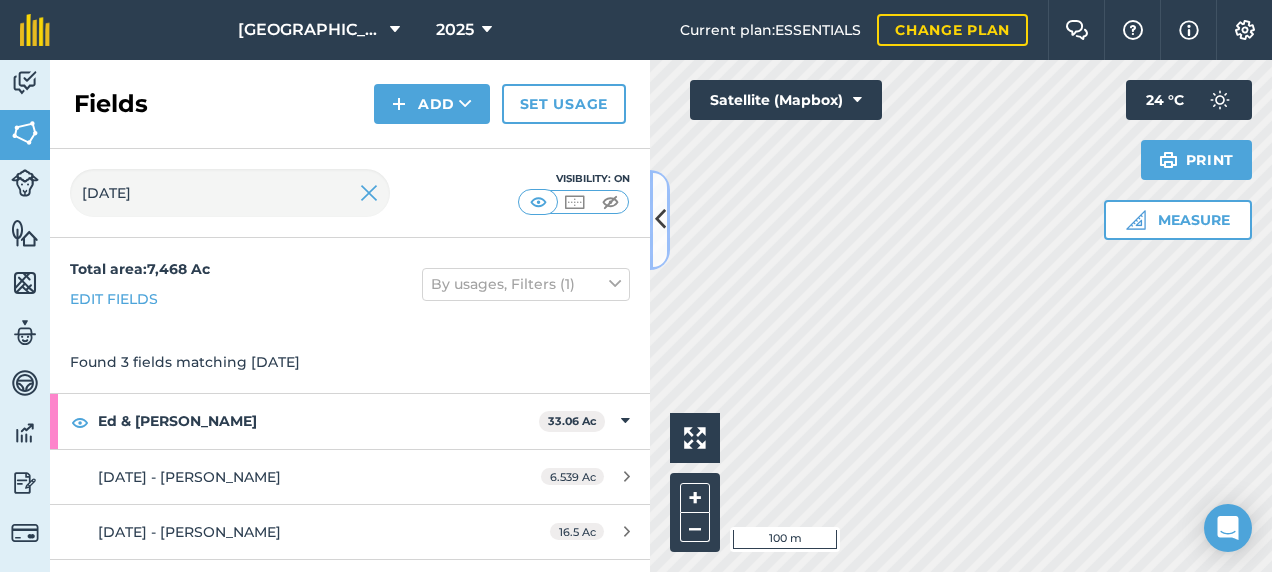 click at bounding box center [660, 219] 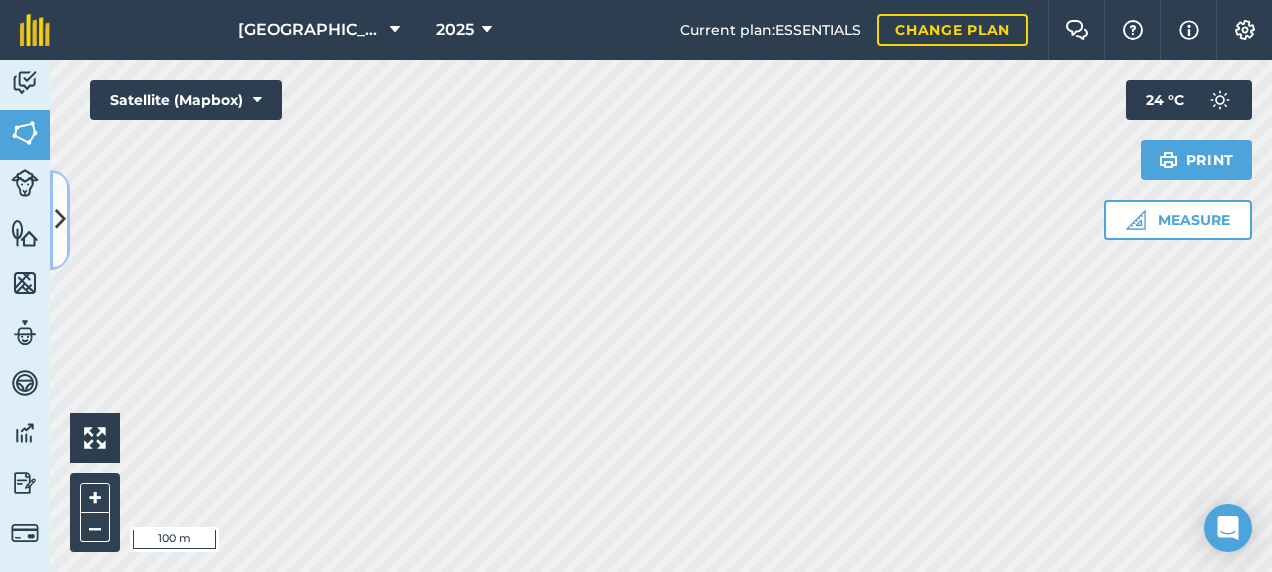 click at bounding box center (60, 219) 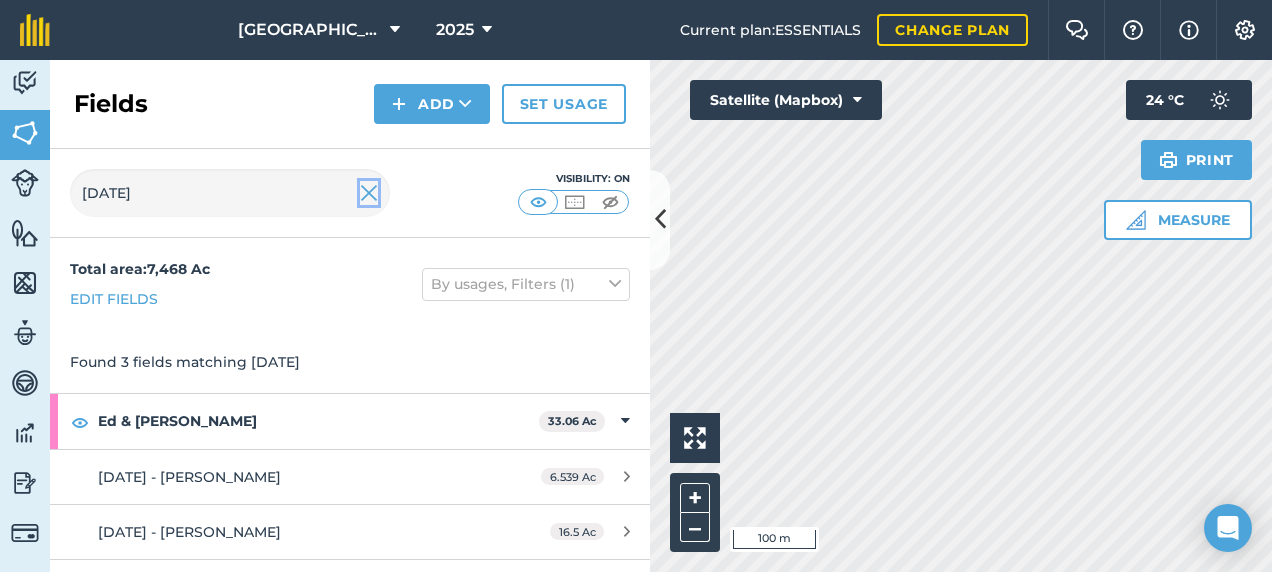 click at bounding box center [369, 193] 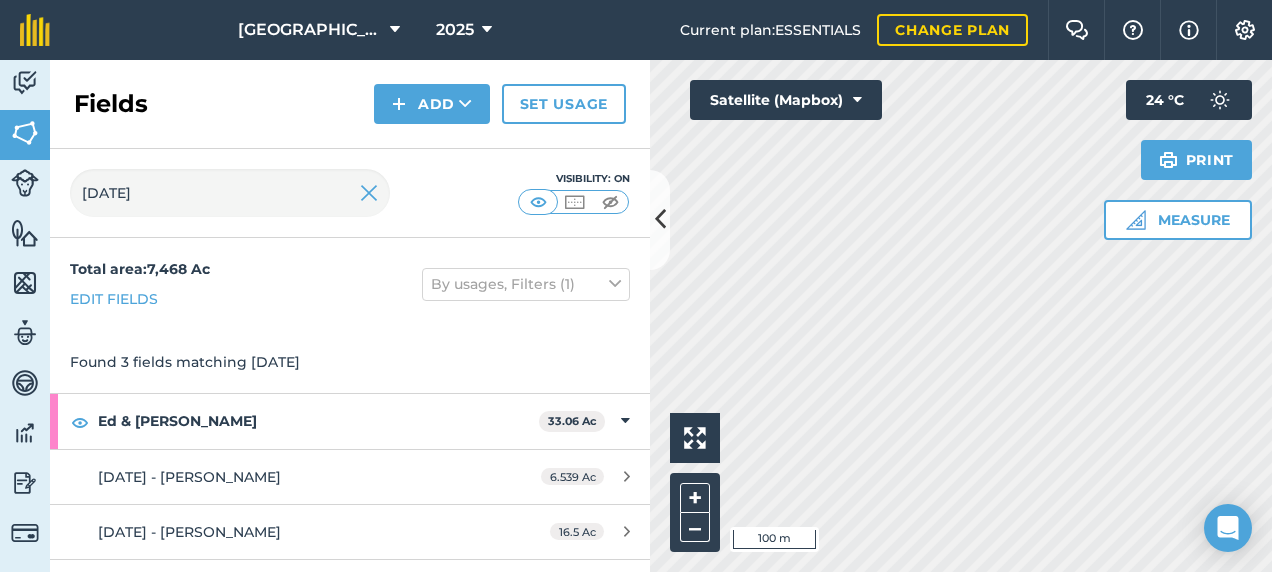 type 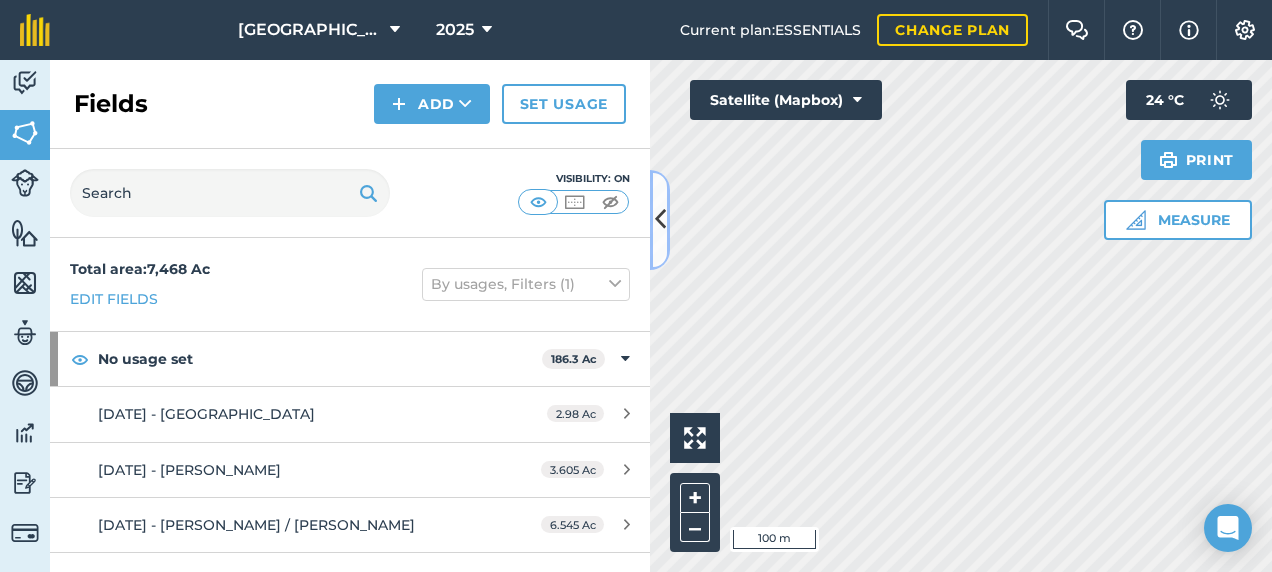 click at bounding box center (660, 220) 